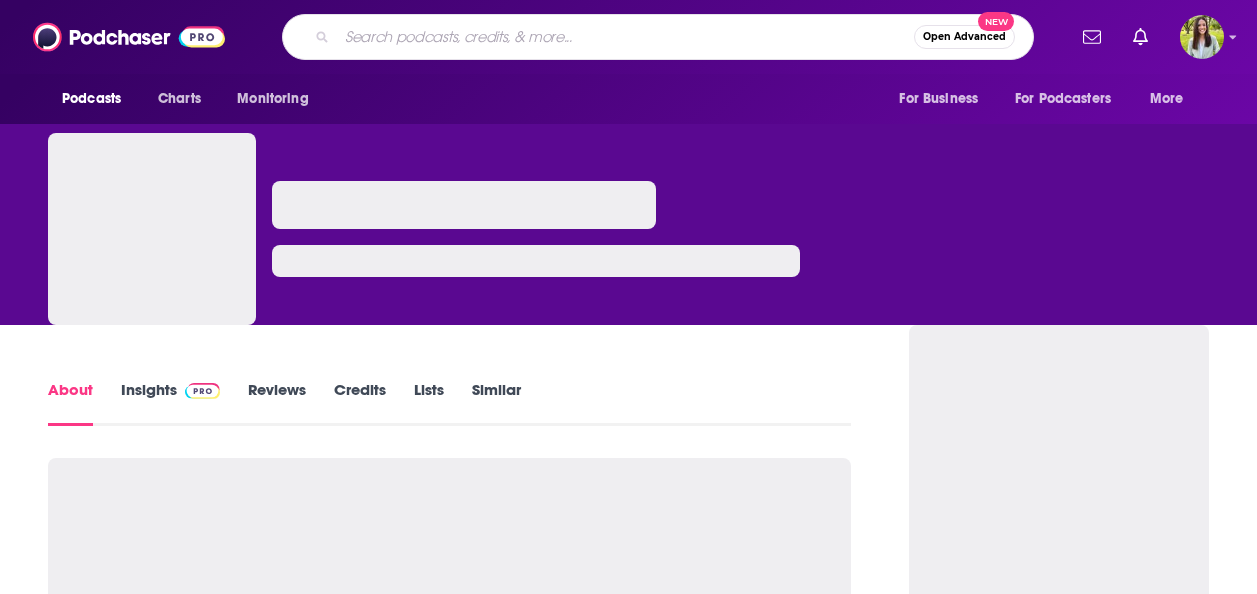 click at bounding box center [625, 37] 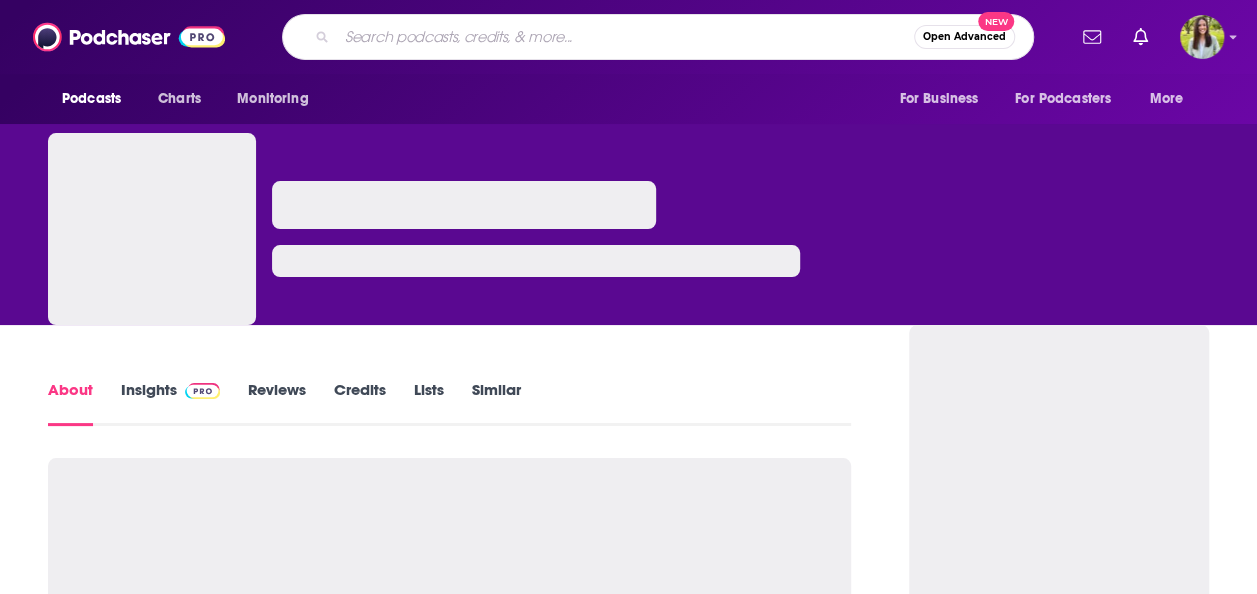 type on "The HDSA Podcast" 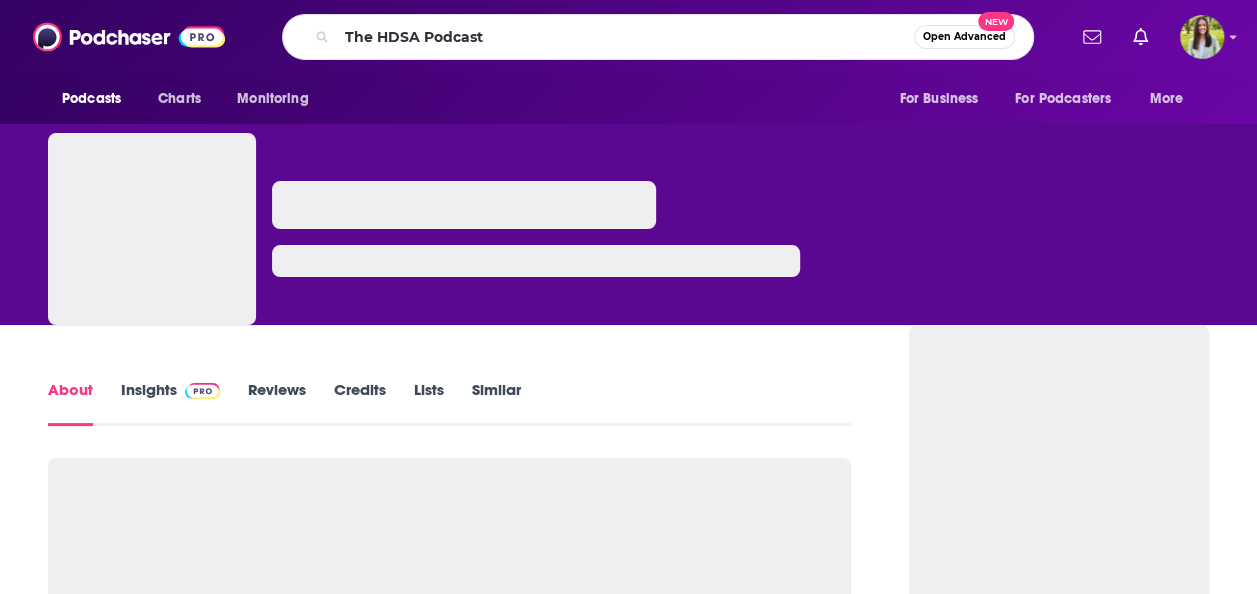 scroll, scrollTop: 0, scrollLeft: 0, axis: both 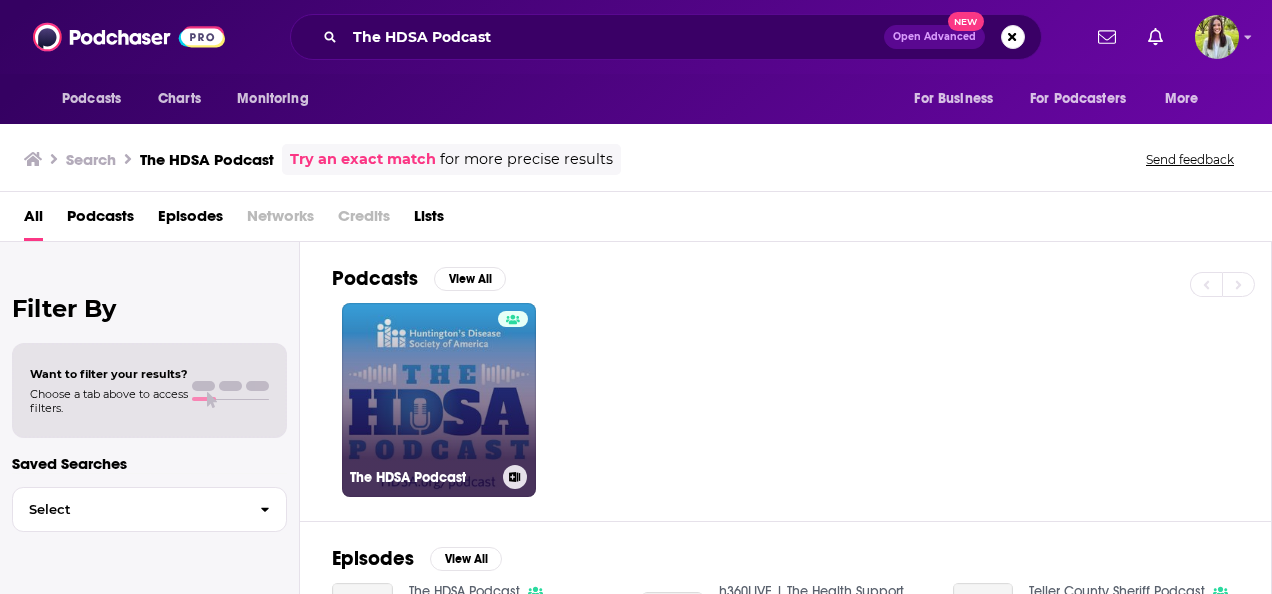 click on "The HDSA Podcast" at bounding box center (439, 400) 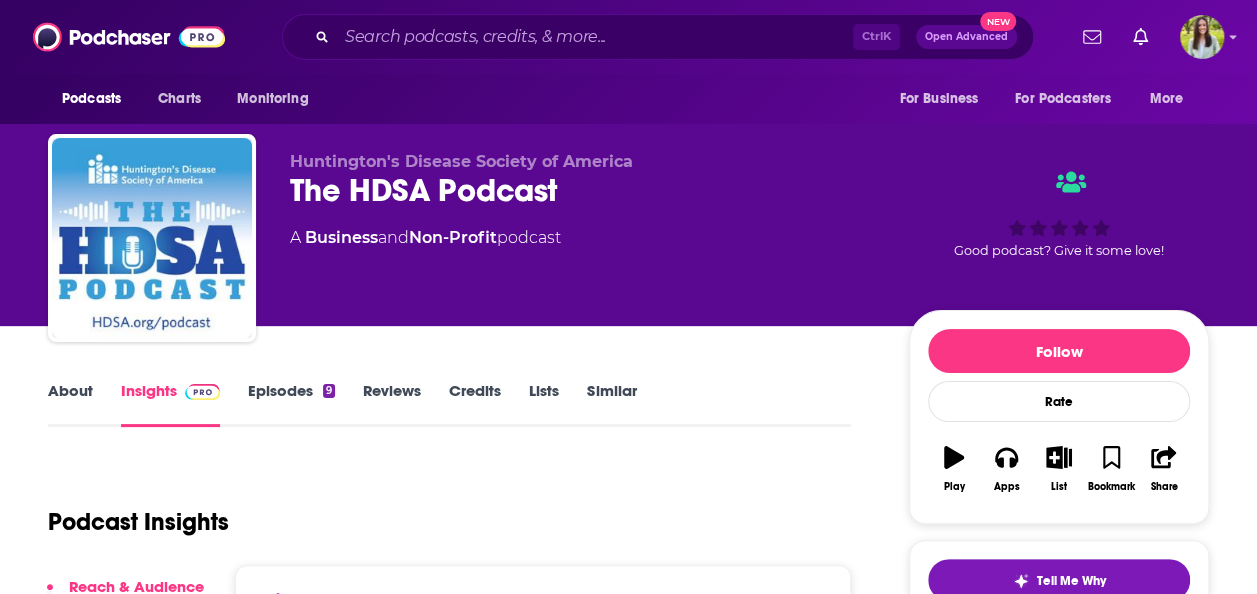 click on "Episodes 9" at bounding box center (291, 404) 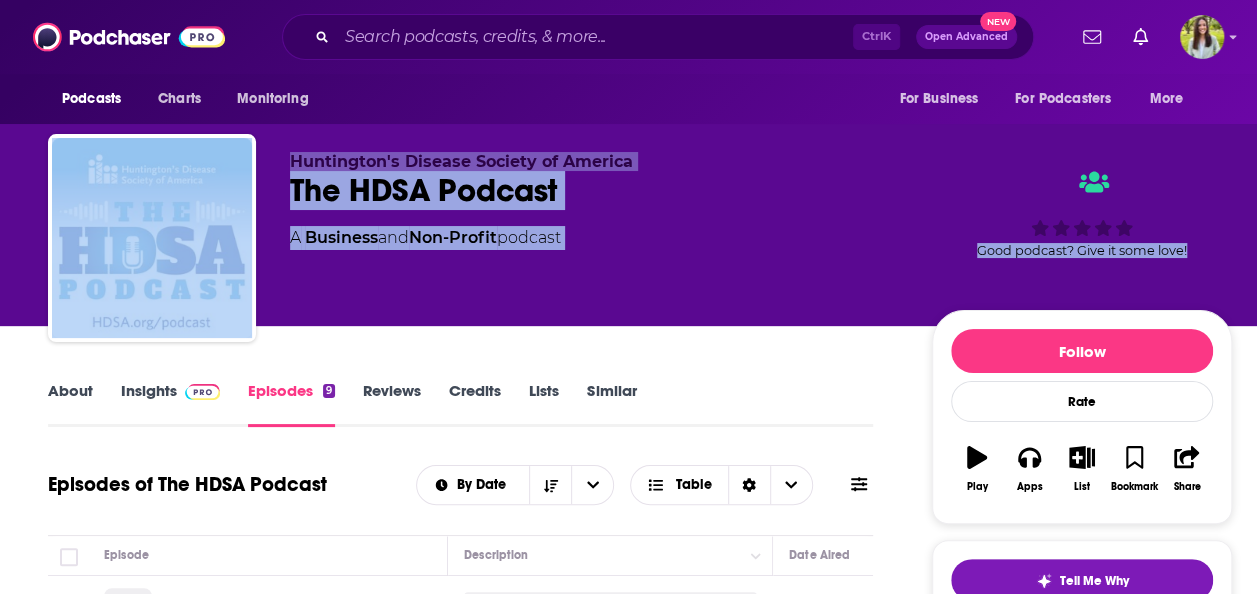 drag, startPoint x: 1254, startPoint y: 98, endPoint x: 1263, endPoint y: 179, distance: 81.49847 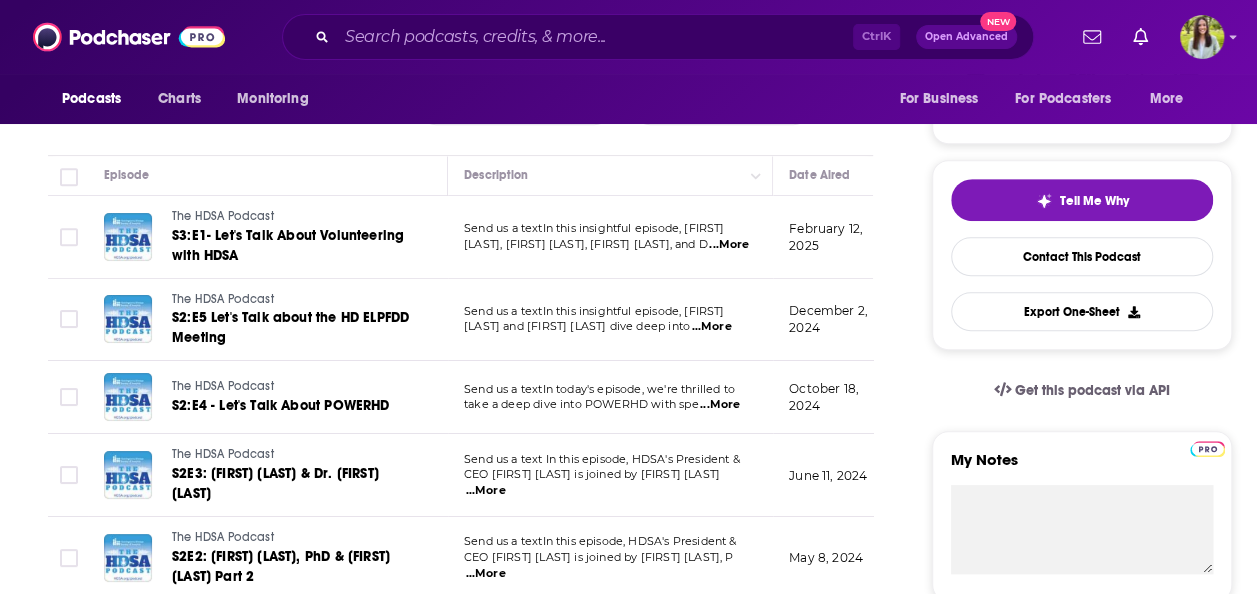scroll, scrollTop: 0, scrollLeft: 0, axis: both 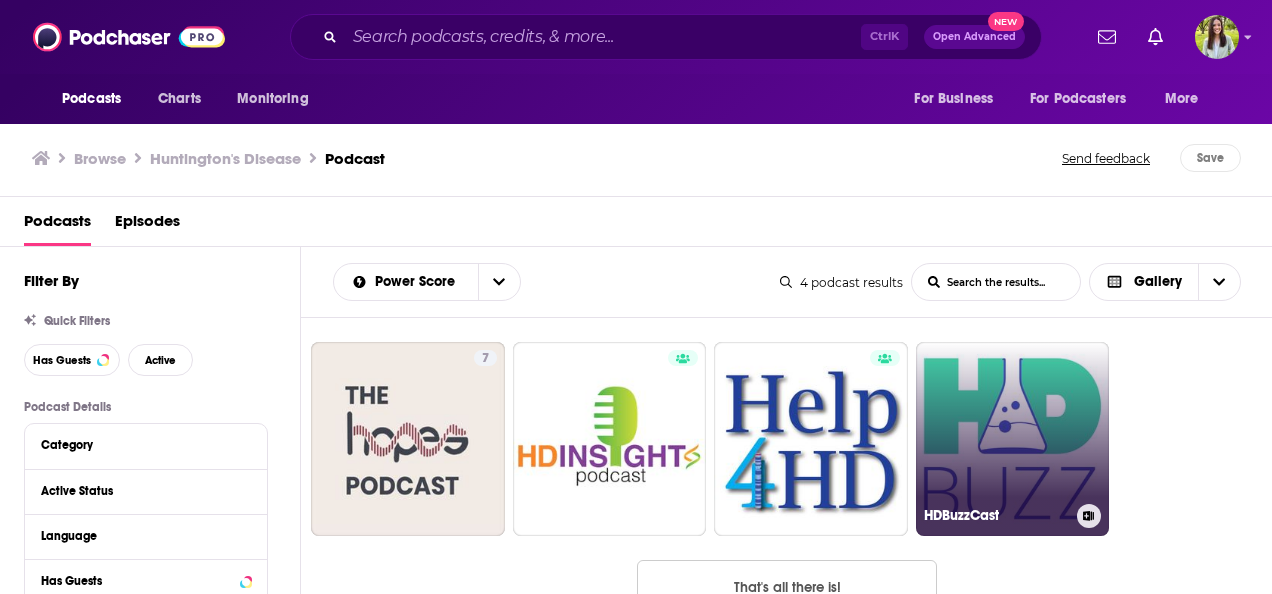 click on "HDBuzzCast" at bounding box center [1013, 439] 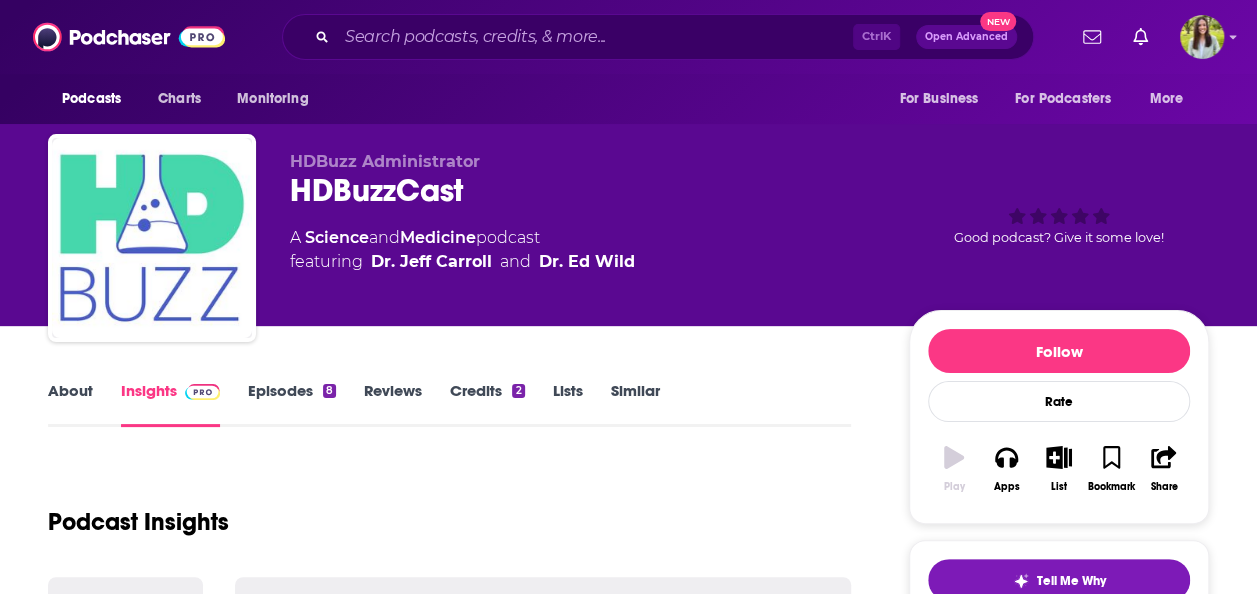click on "Episodes 8" at bounding box center [292, 404] 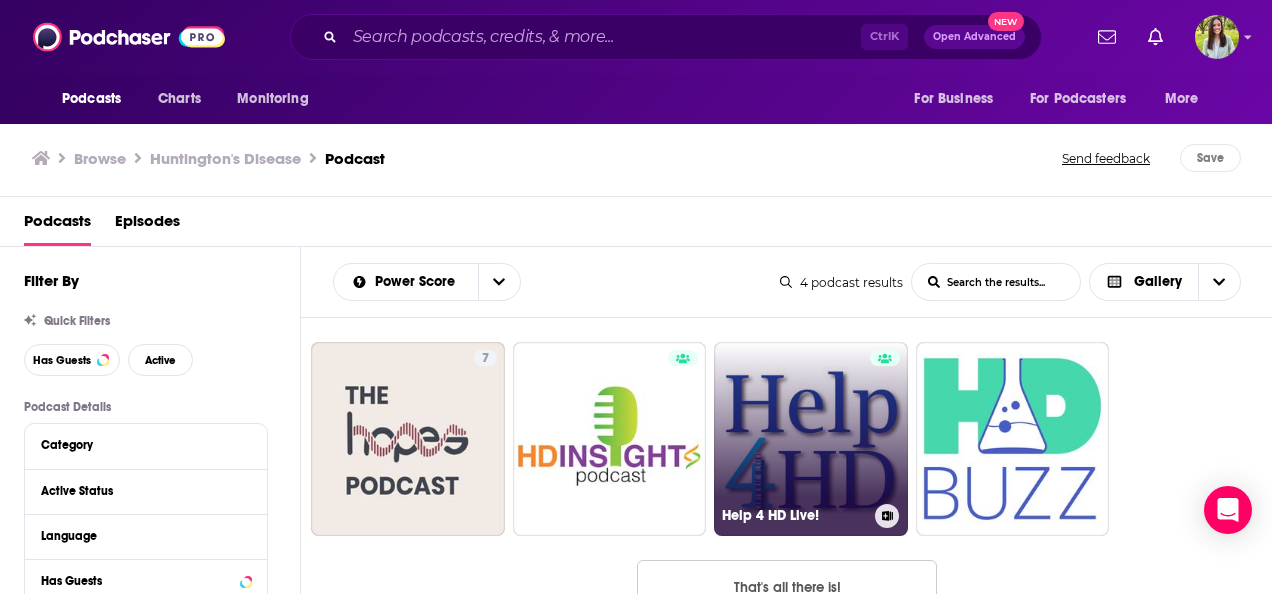 click on "Help 4 HD Live!" at bounding box center (811, 439) 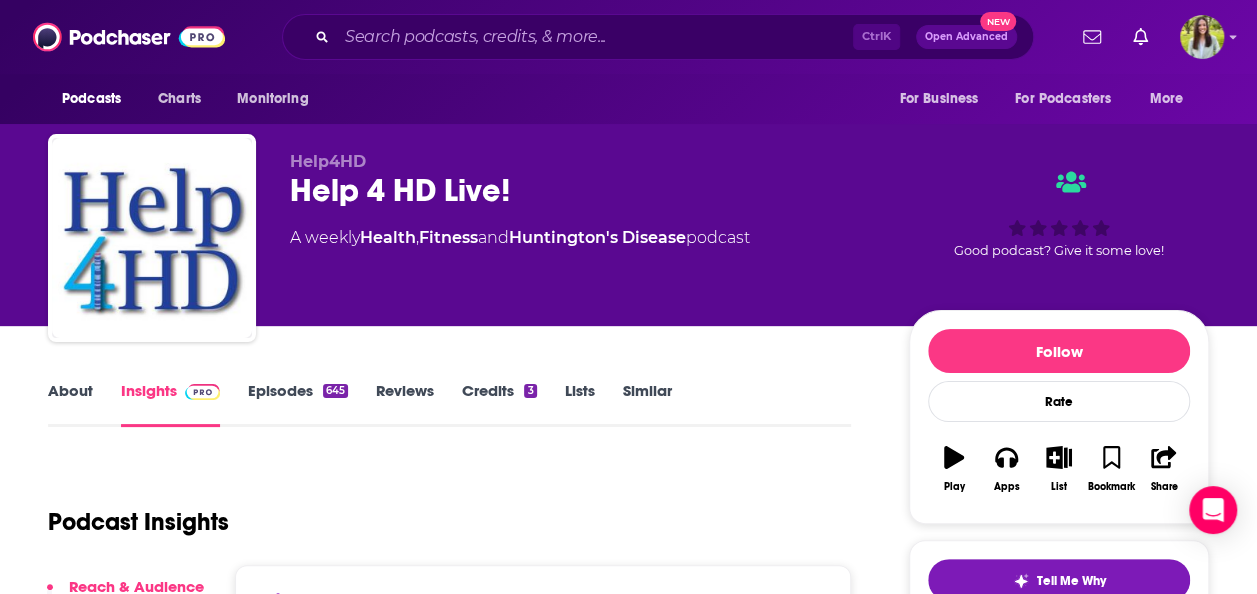 click on "Episodes 645" at bounding box center [298, 404] 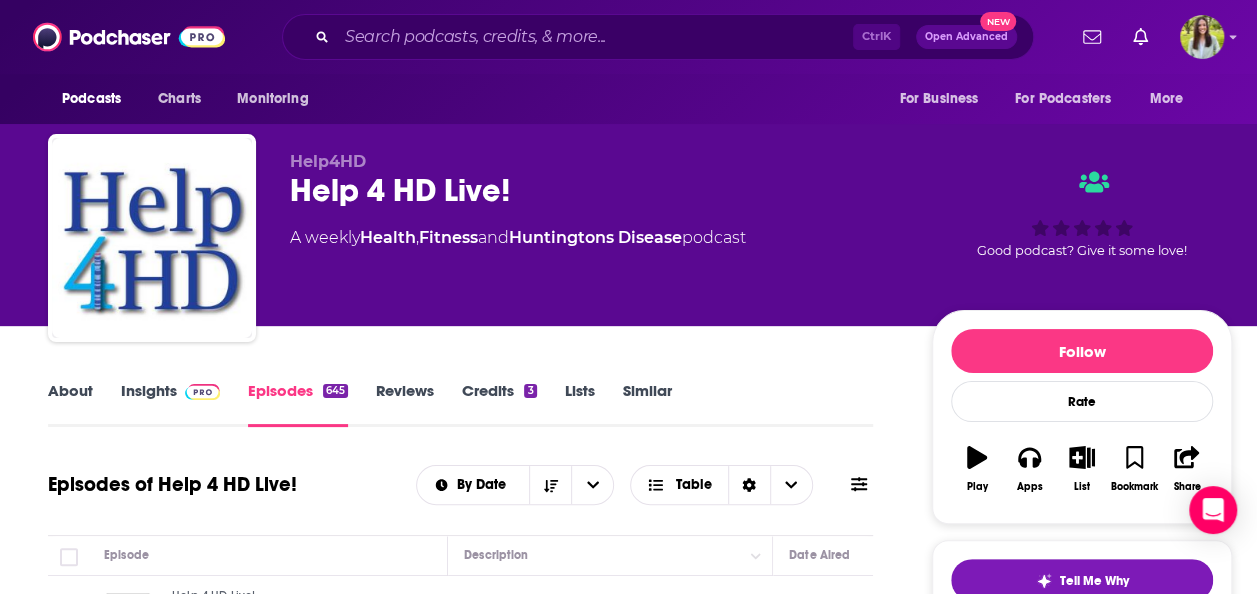 scroll, scrollTop: 135, scrollLeft: 0, axis: vertical 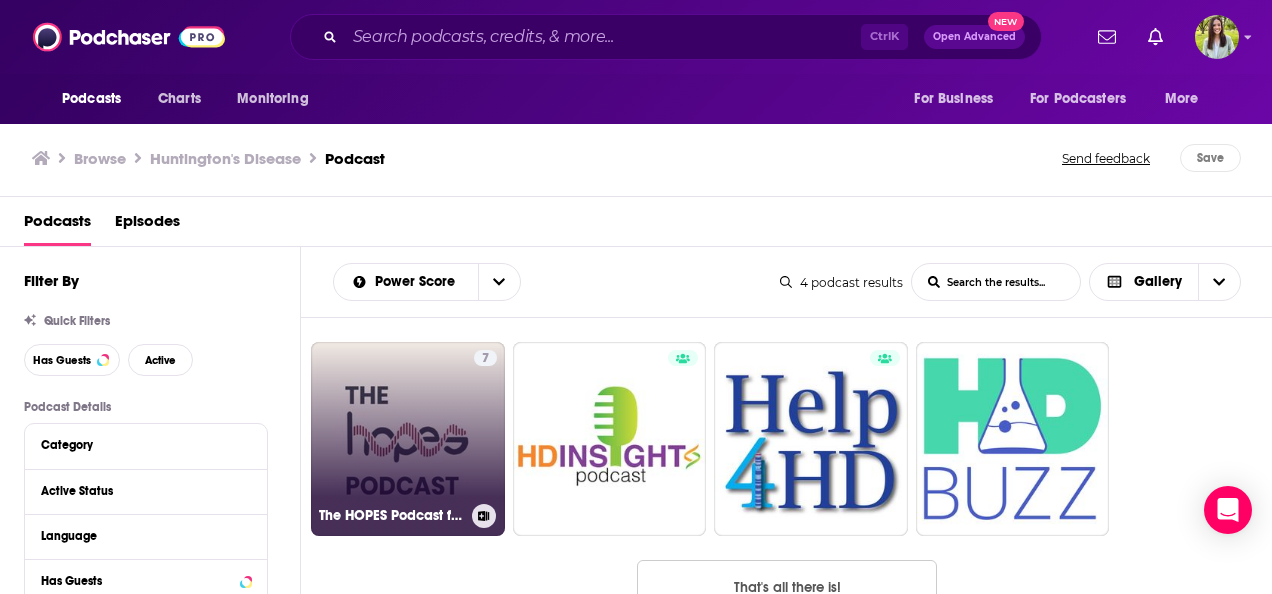click on "7 The HOPES Podcast from Stanford" at bounding box center (408, 439) 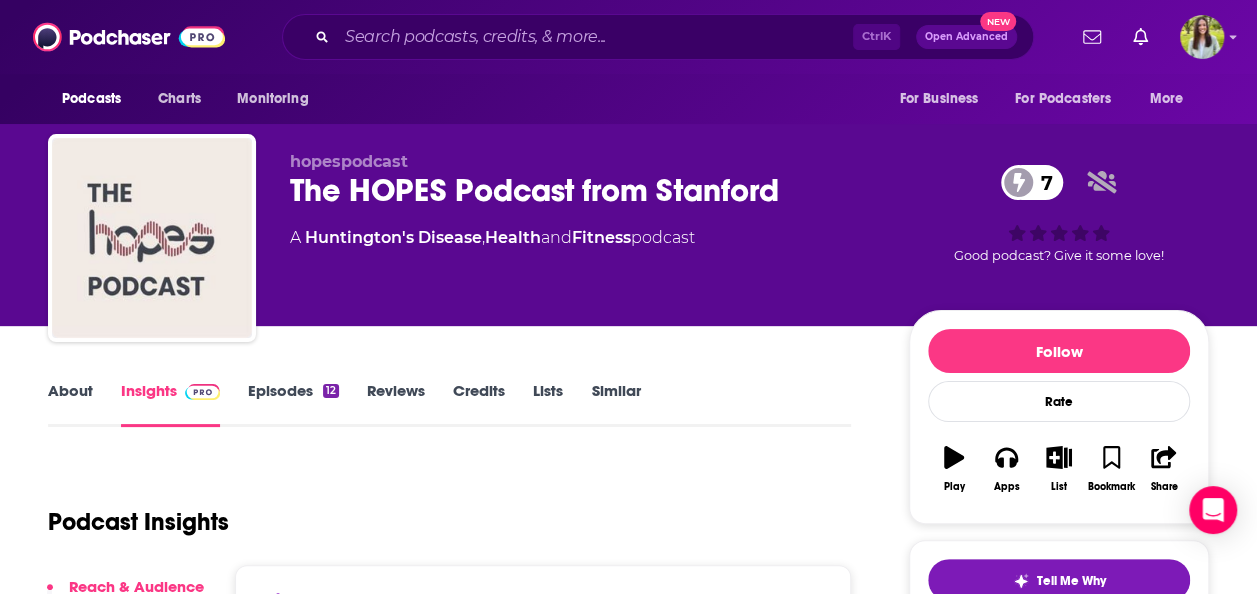 click on "Episodes 12" at bounding box center [293, 404] 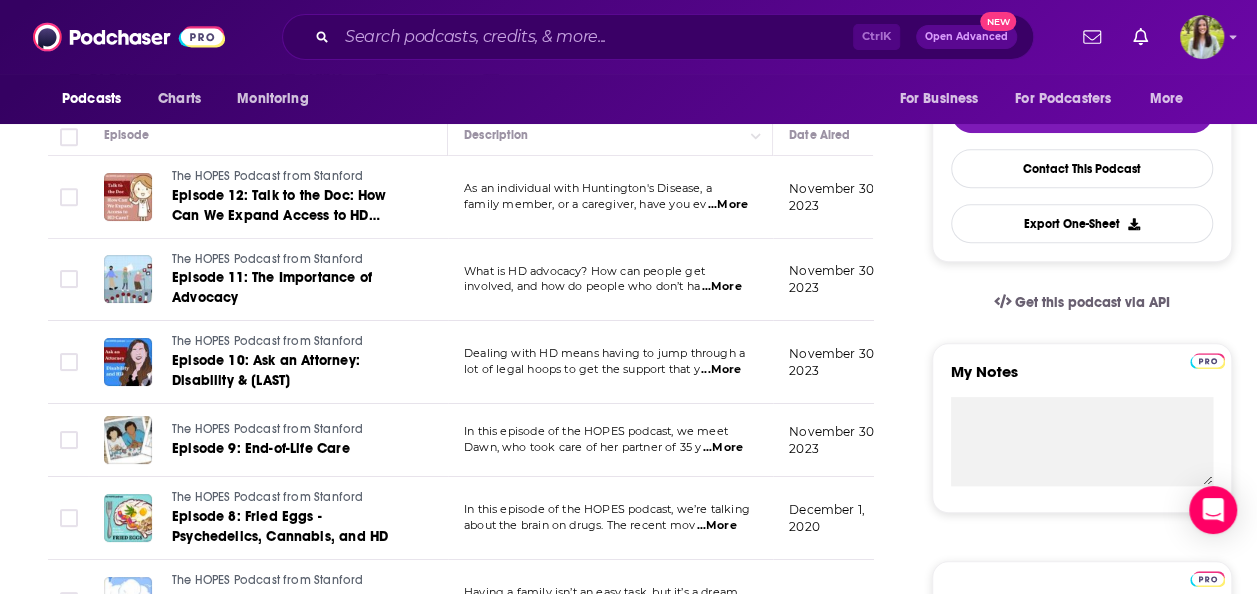 scroll, scrollTop: 0, scrollLeft: 0, axis: both 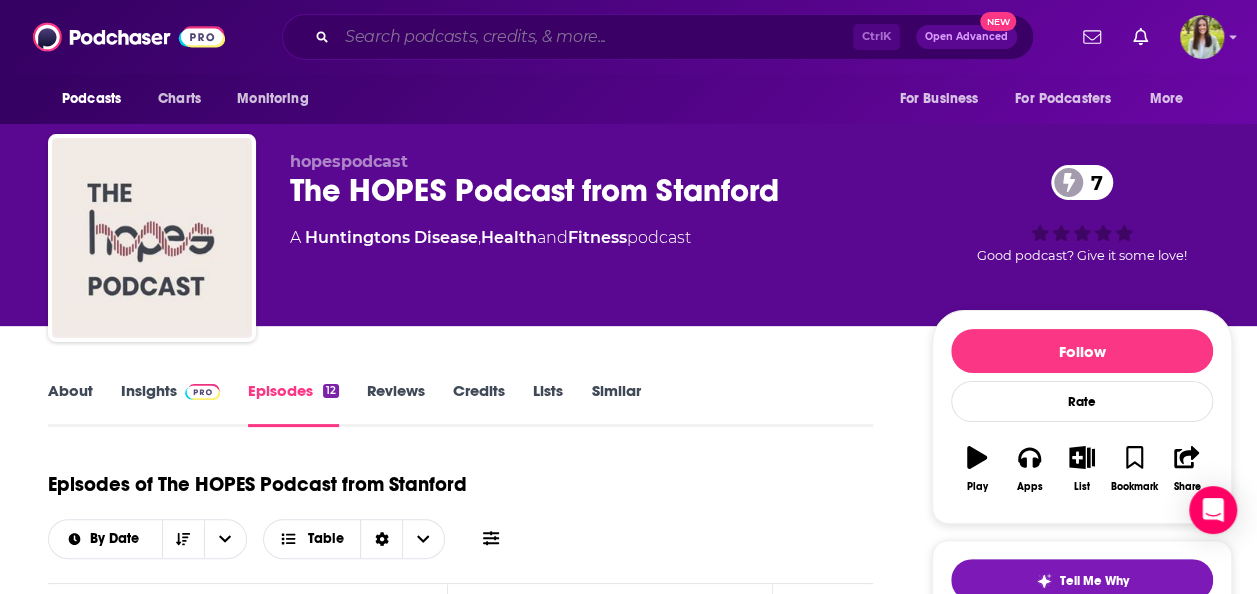 click at bounding box center (595, 37) 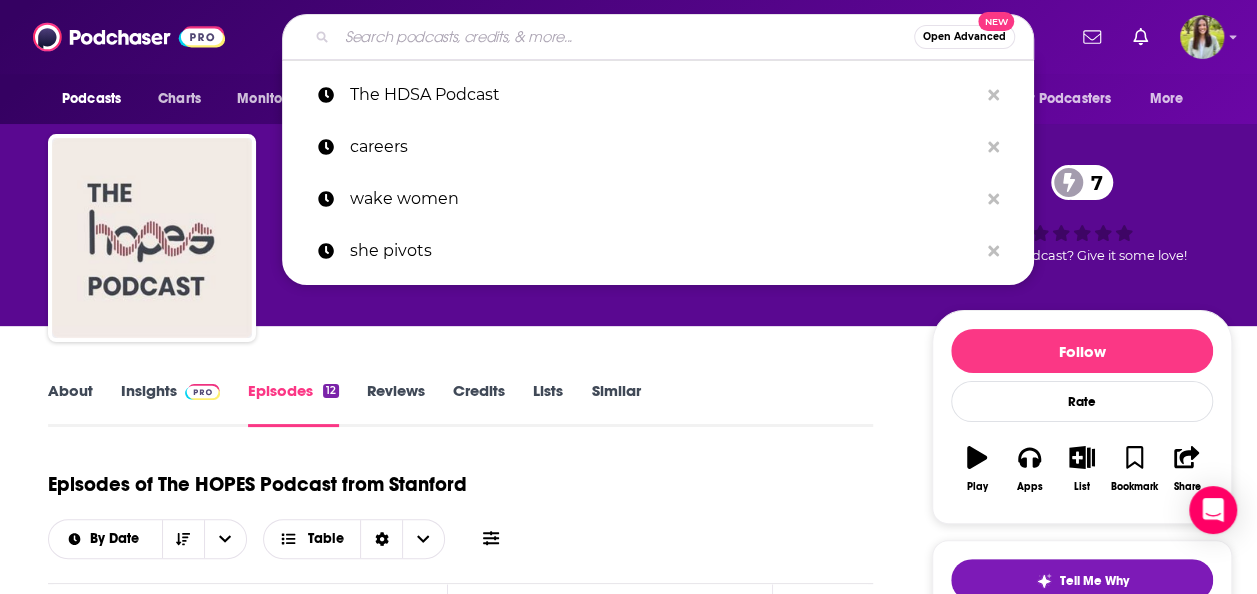 paste on "Navigating Neuropsychology." 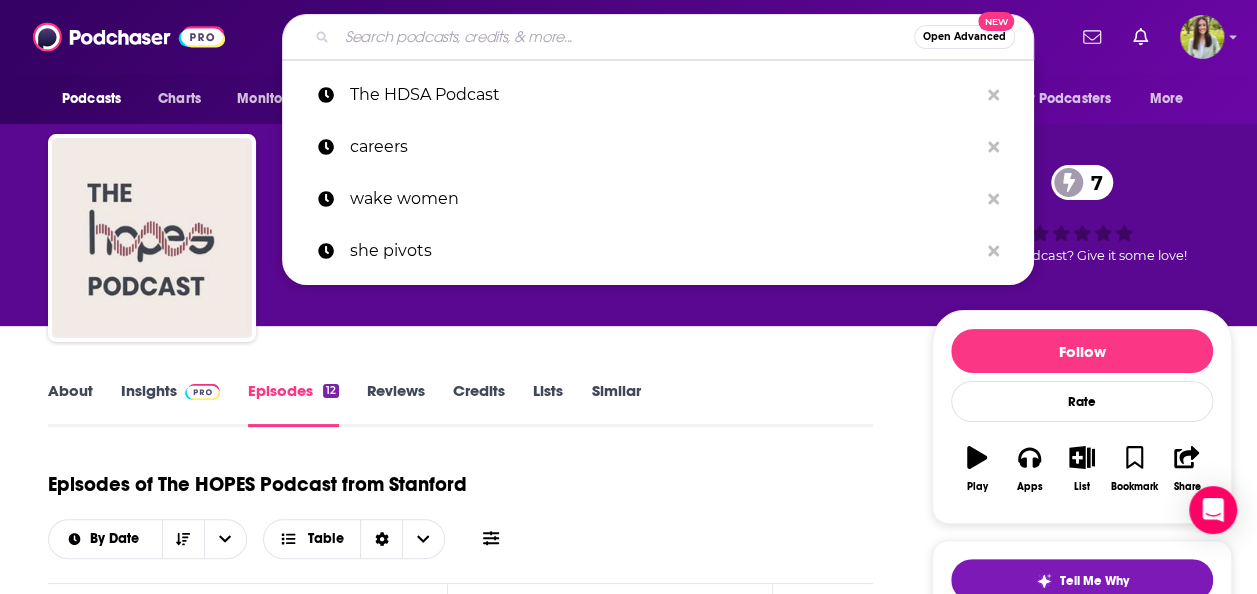 type on "Navigating Neuropsychology." 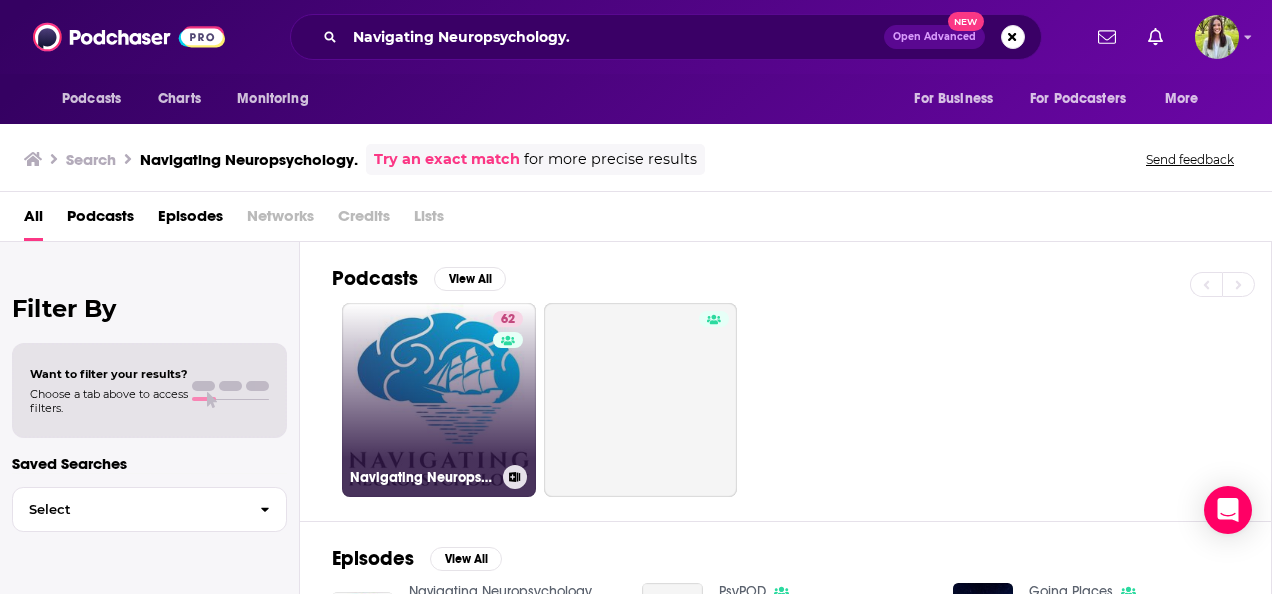 click on "62 Navigating Neuropsychology" at bounding box center (439, 400) 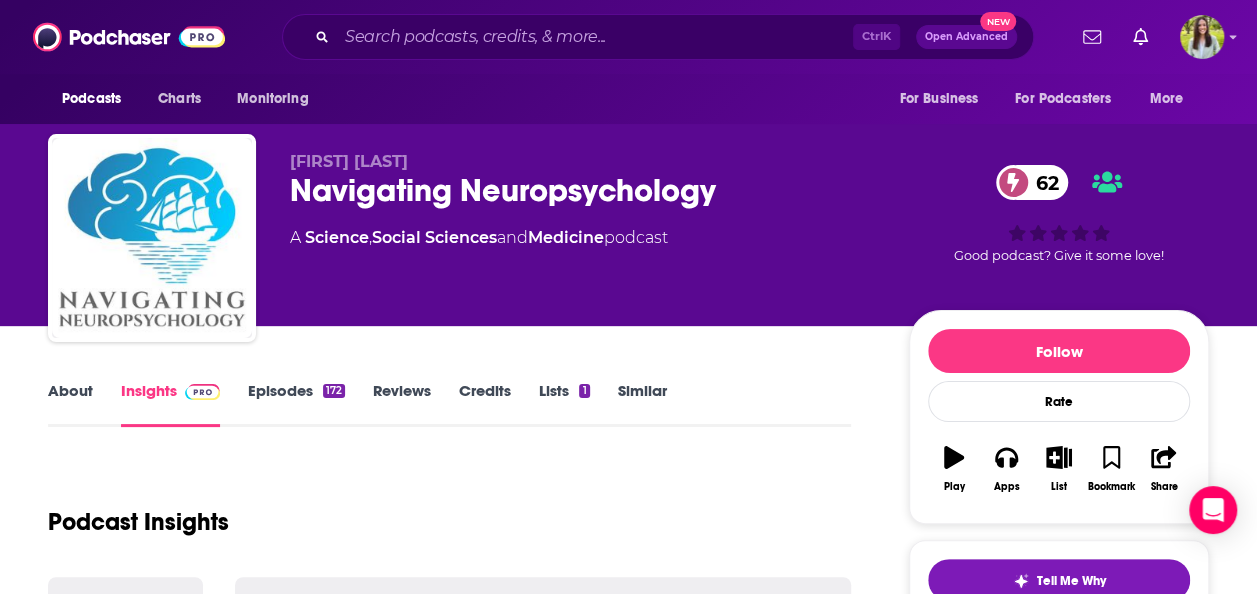 click on "Episodes 172" at bounding box center (296, 404) 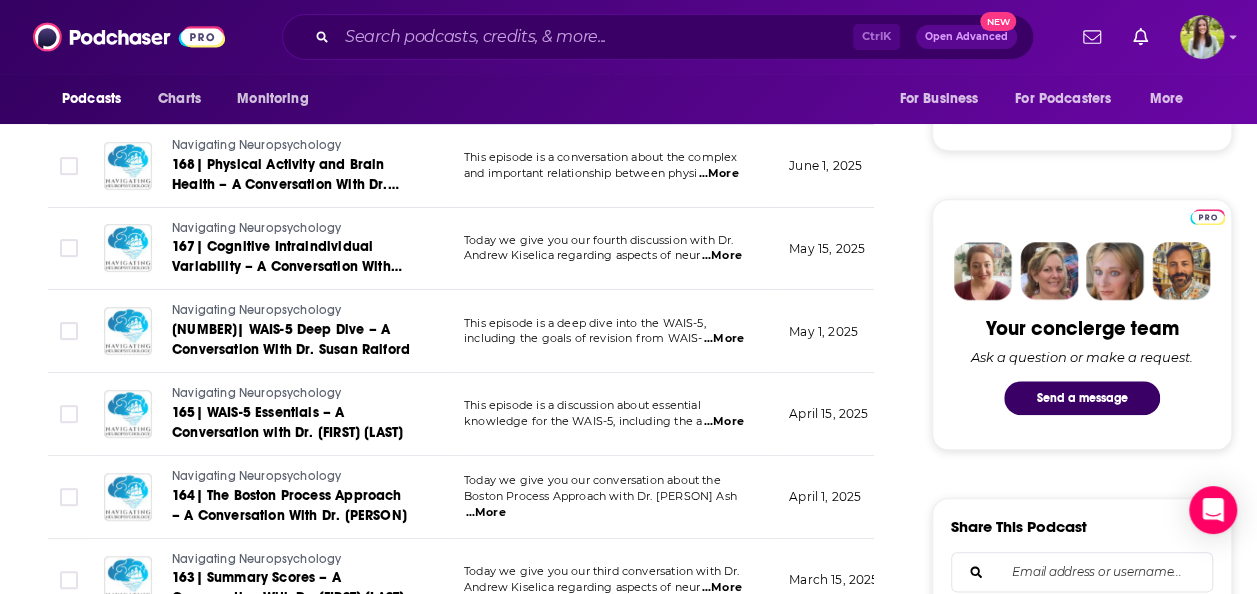 scroll, scrollTop: 881, scrollLeft: 0, axis: vertical 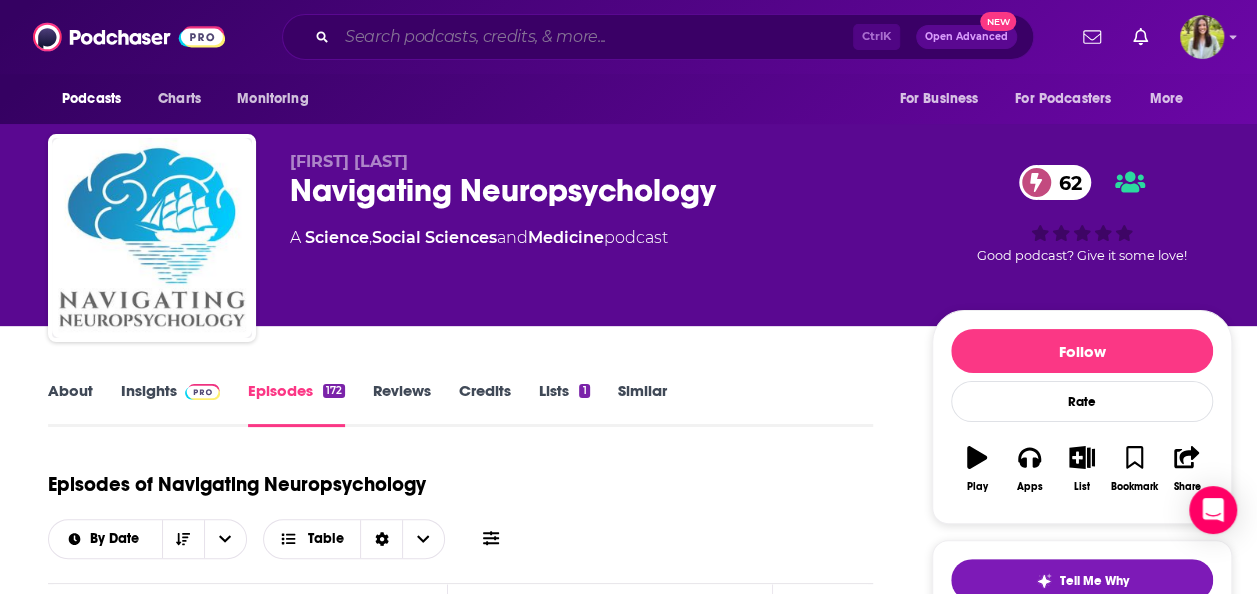 click at bounding box center [595, 37] 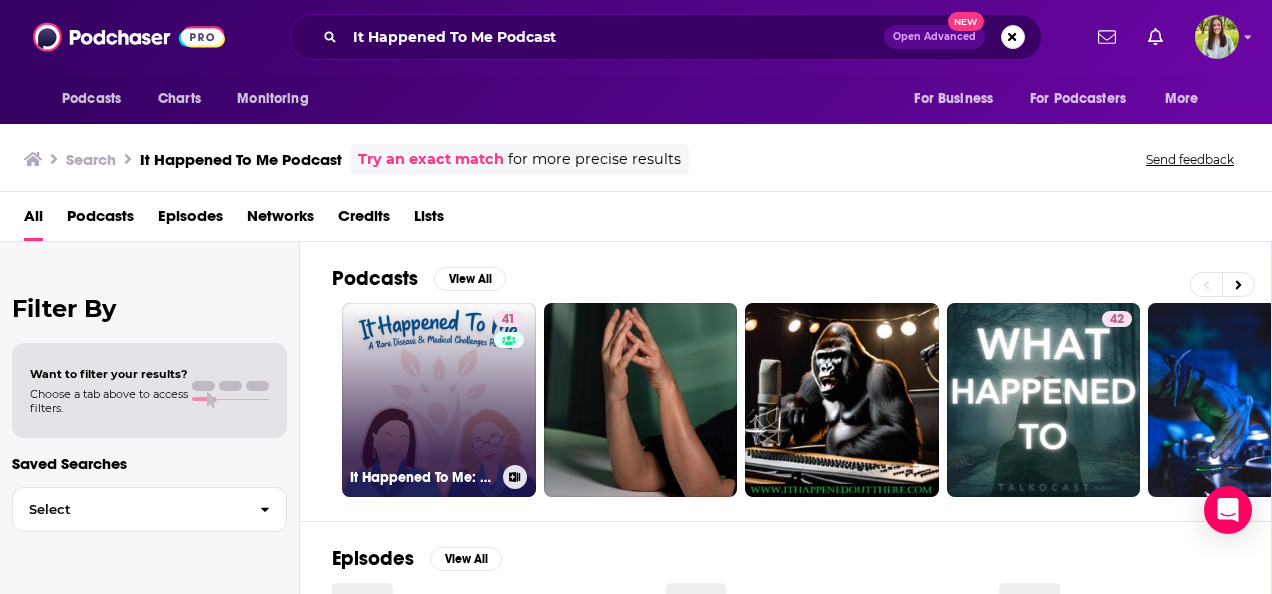 click on "41 It Happened To Me: A Rare Disease and Medical Challenges Podcast" at bounding box center (439, 400) 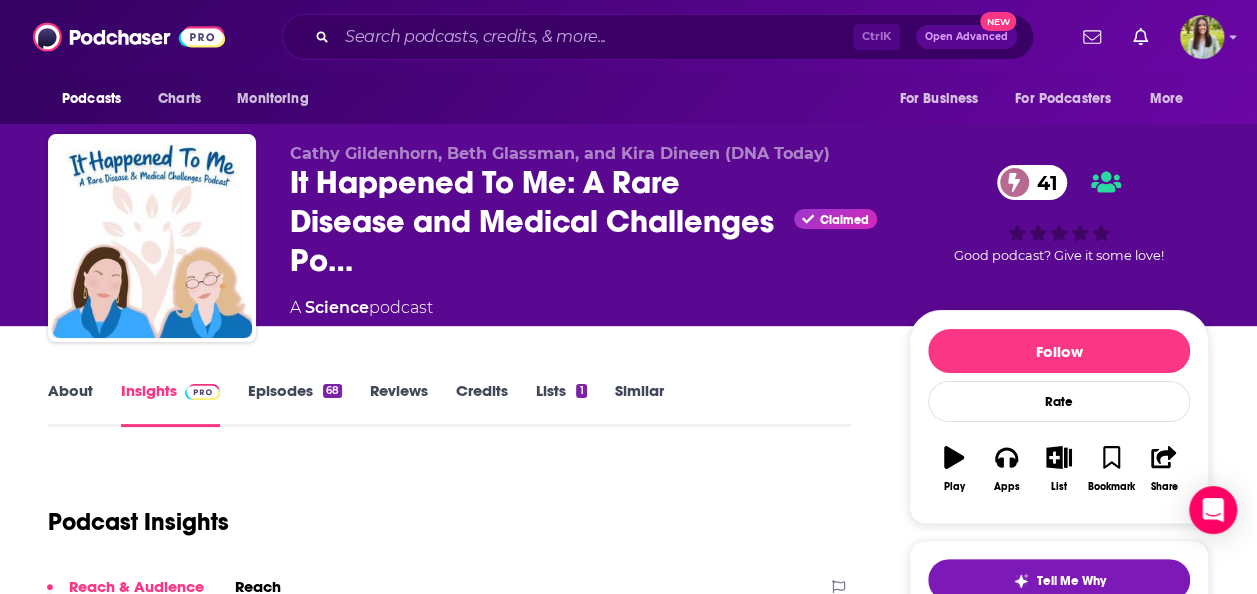 click on "Episodes 68" at bounding box center [295, 404] 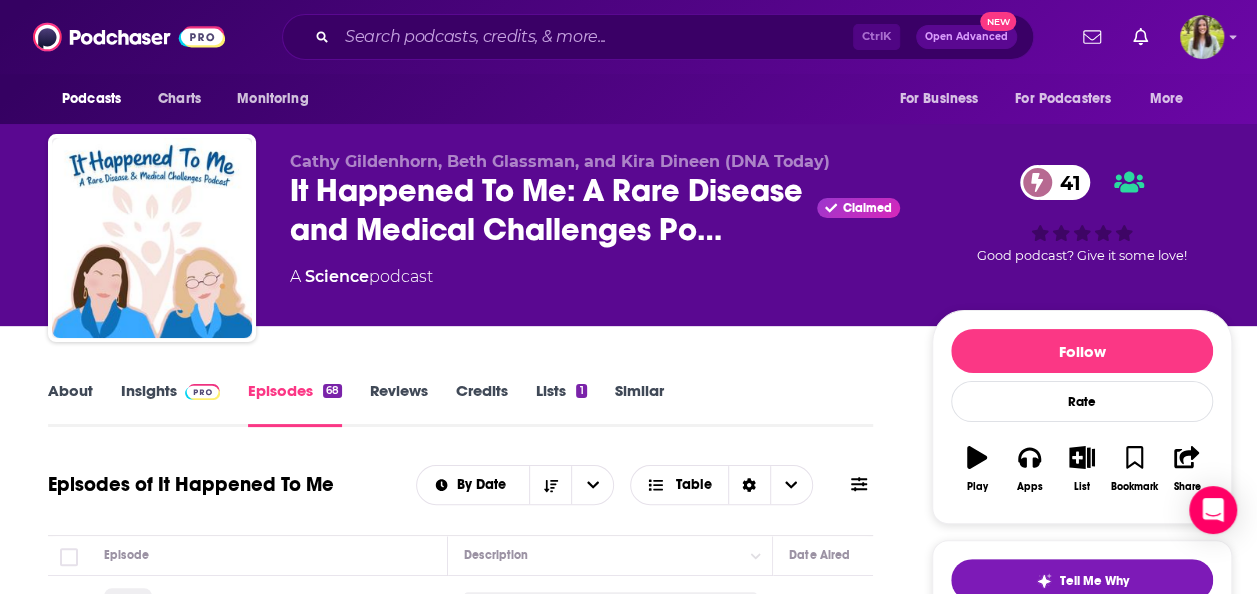 click on "By Date Table" at bounding box center [644, 485] 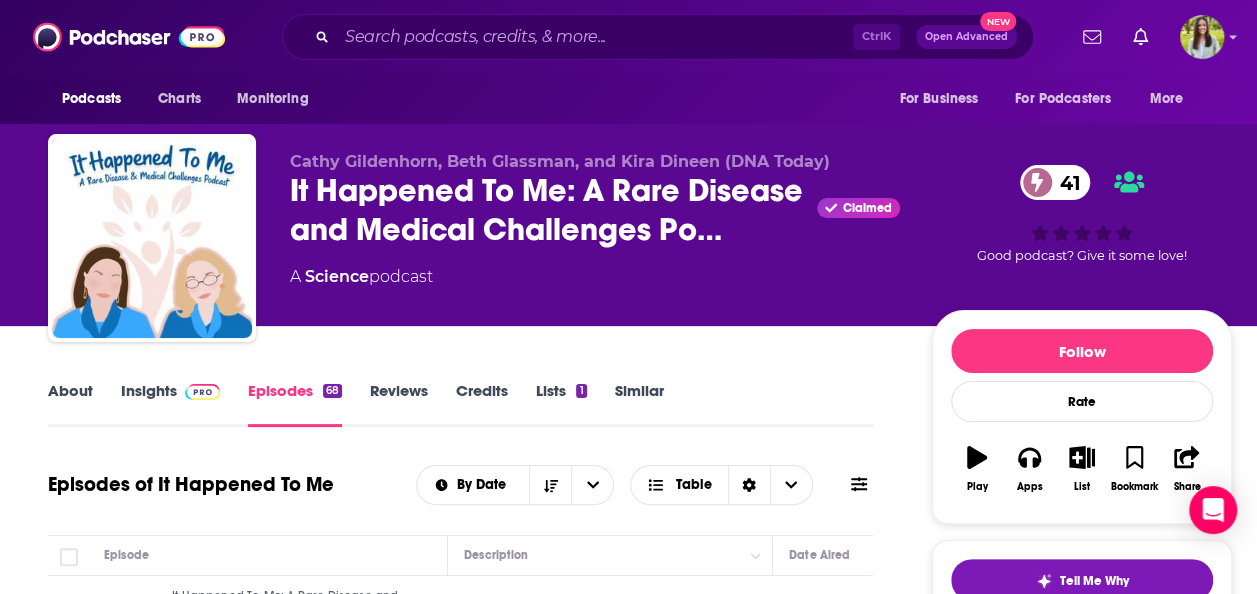 click at bounding box center (859, 484) 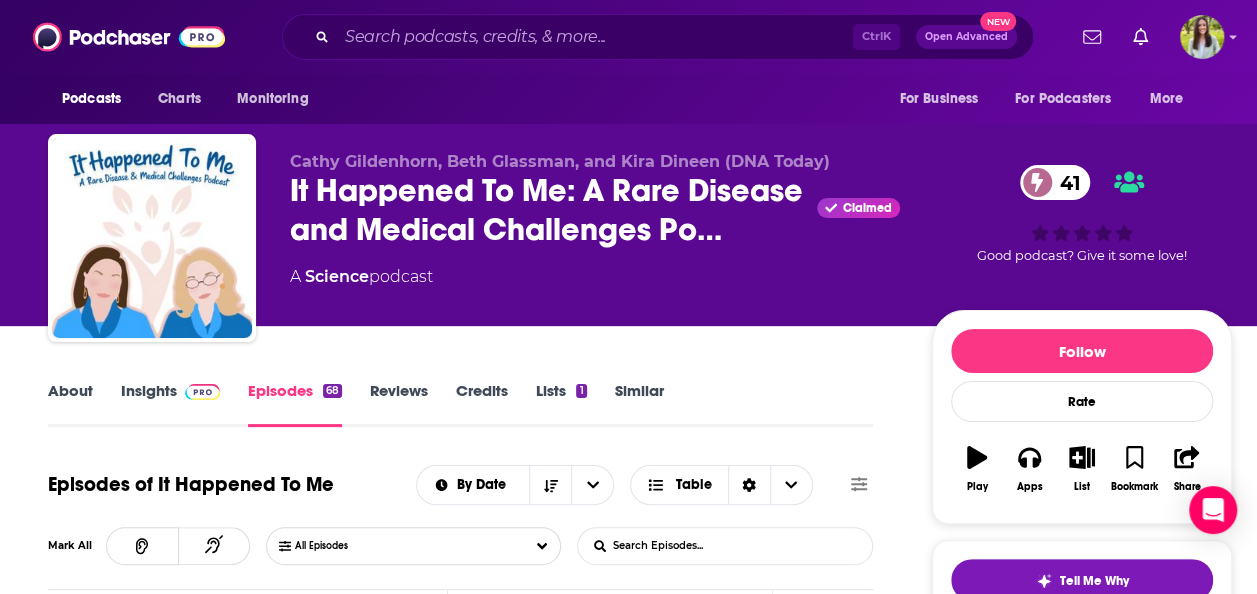 click on "List Search Input" at bounding box center [682, 546] 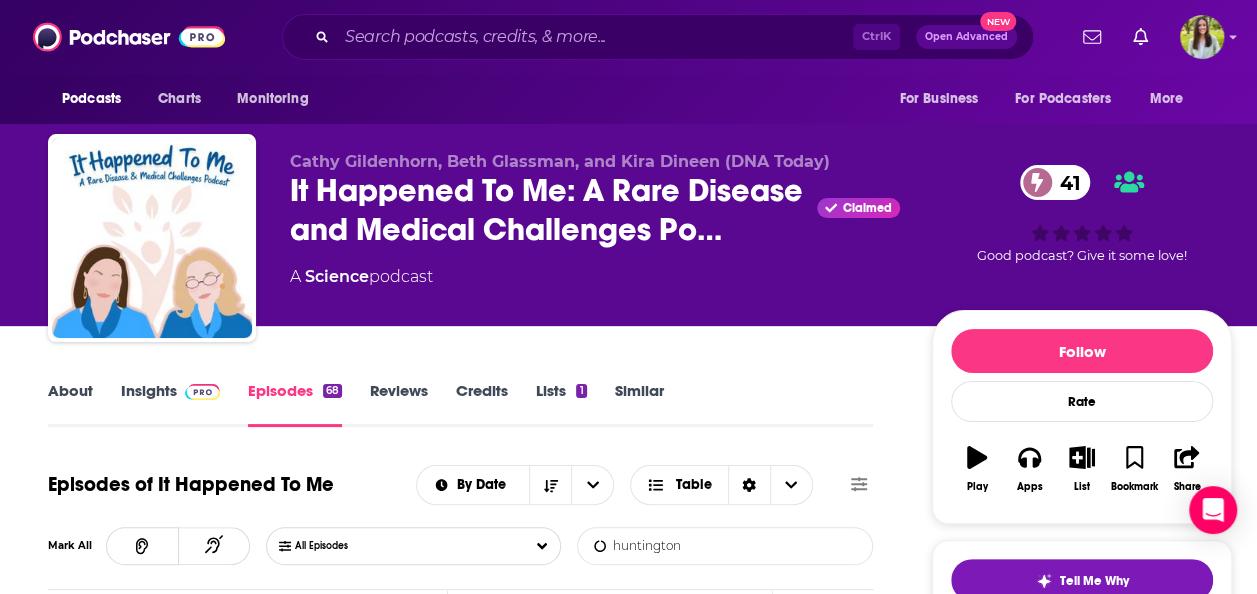 type on "huntington" 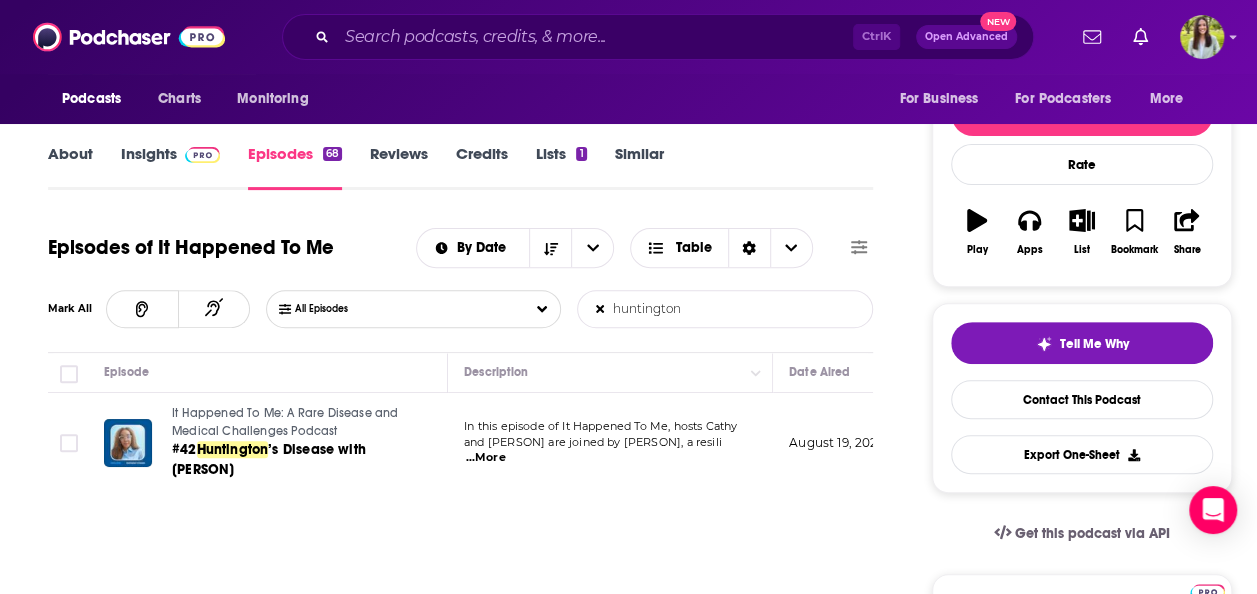 scroll, scrollTop: 278, scrollLeft: 0, axis: vertical 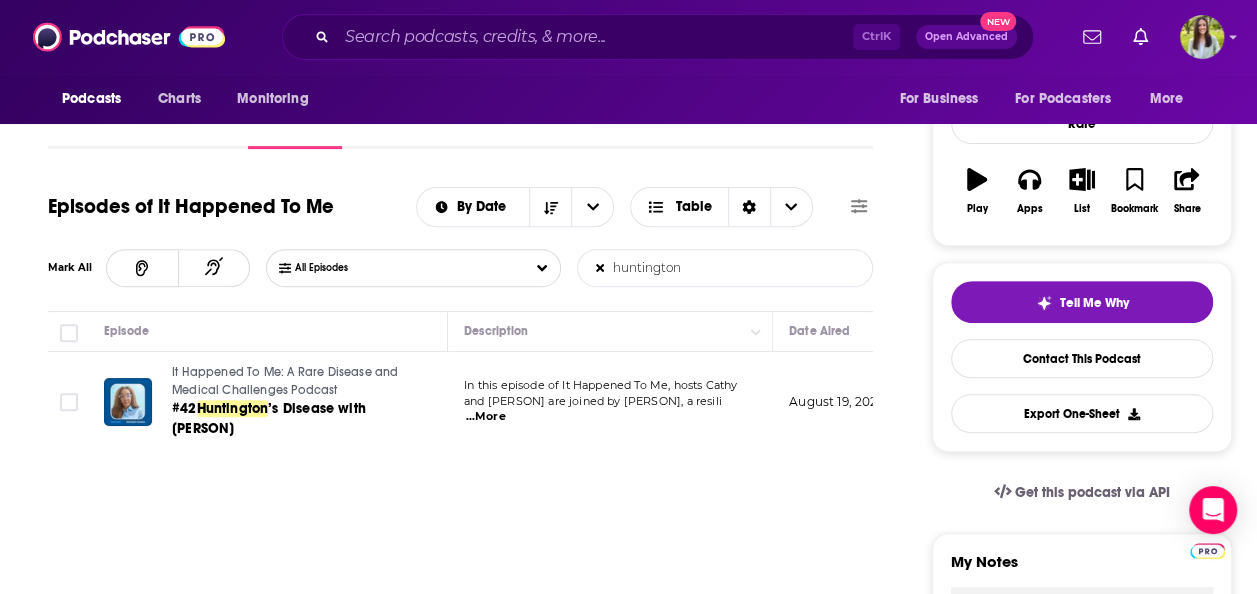 click on "...More" at bounding box center [486, 417] 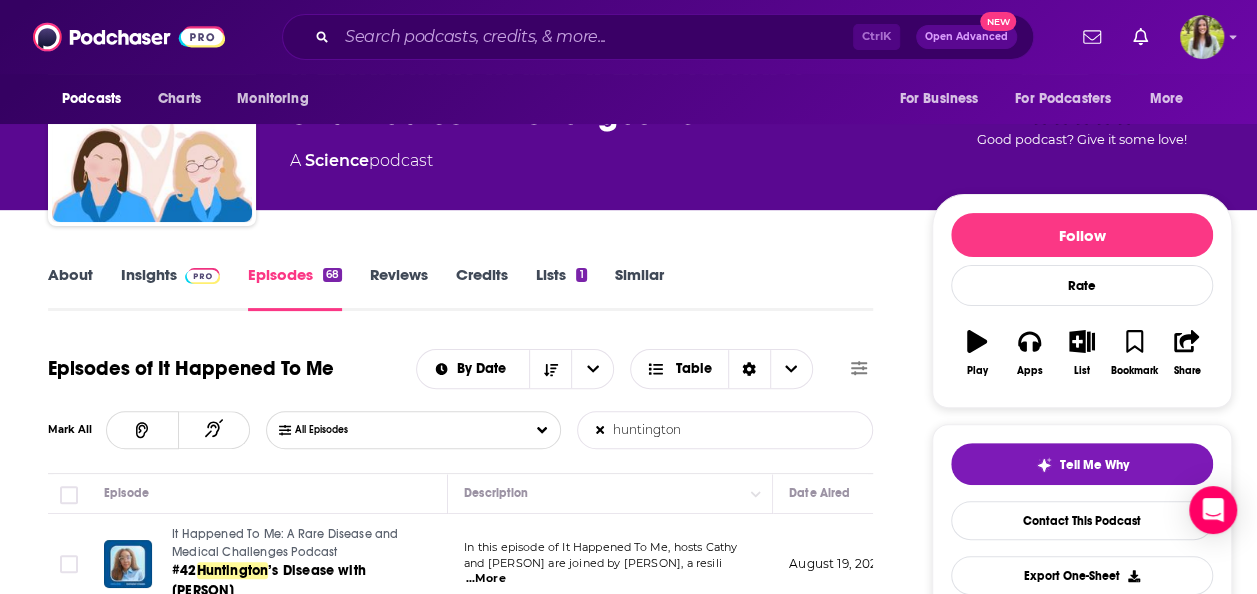 scroll, scrollTop: 128, scrollLeft: 0, axis: vertical 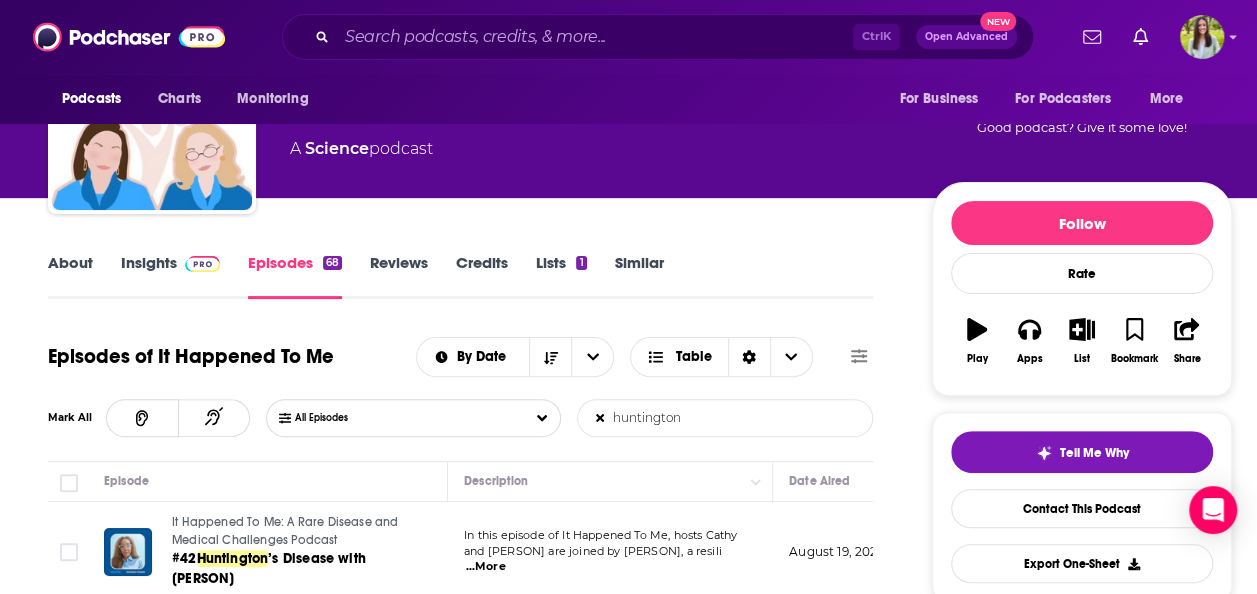 click on "...More" at bounding box center [486, 567] 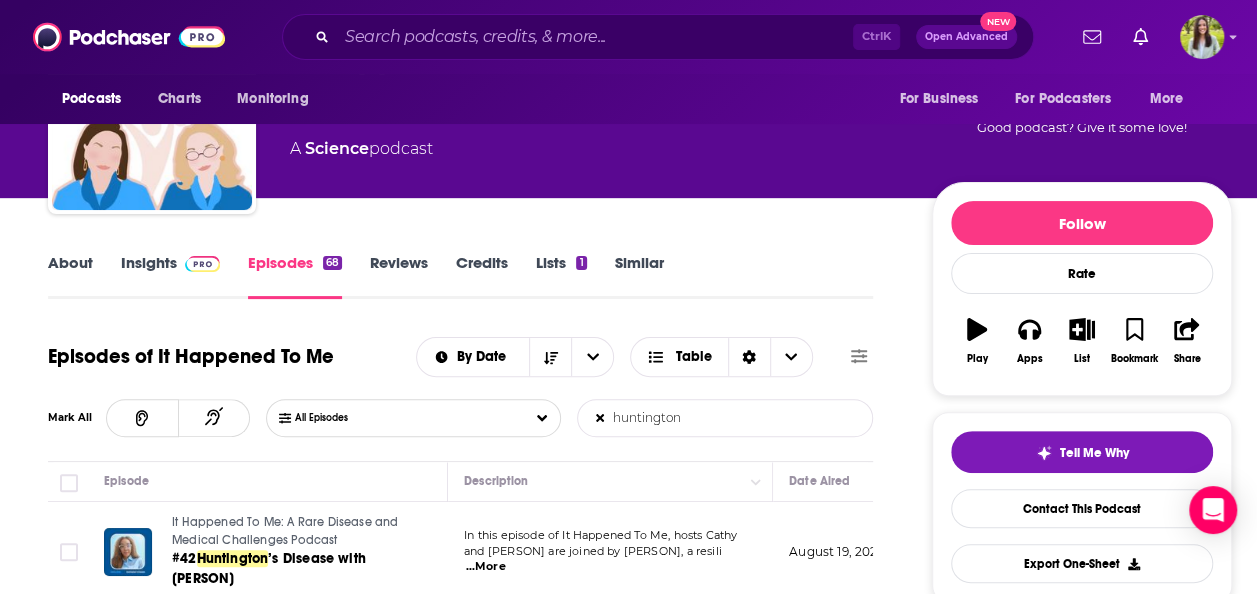 drag, startPoint x: 568, startPoint y: 183, endPoint x: 522, endPoint y: 42, distance: 148.31386 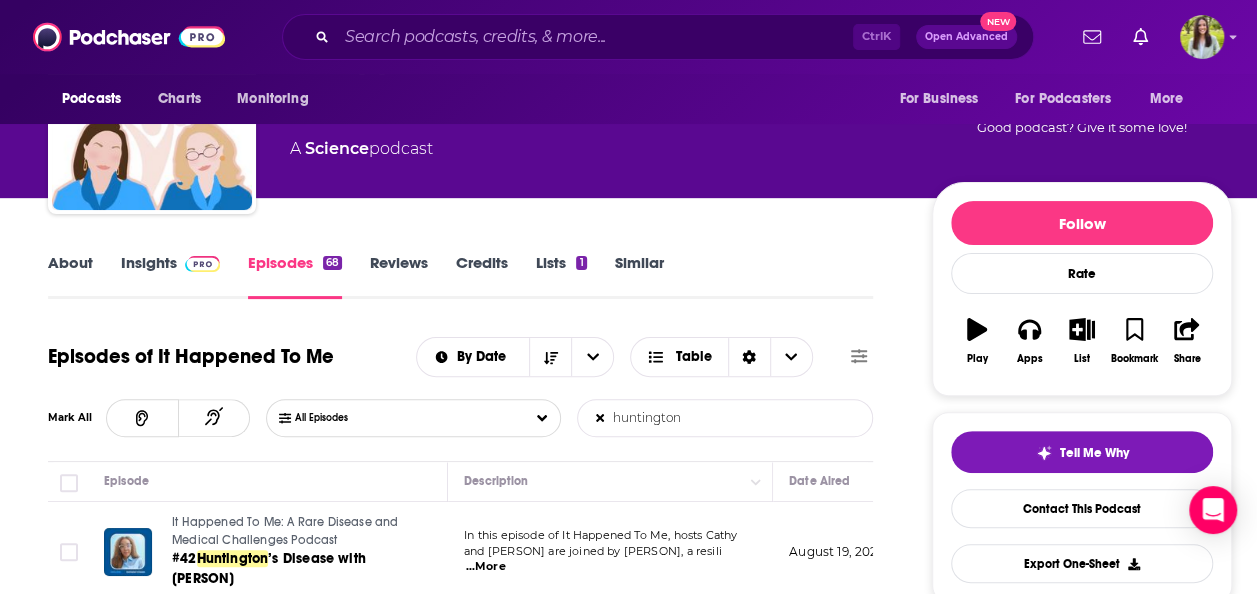 click on "Cathy Gildenhorn, Beth Glassman, and Kira Dineen (DNA Today)   It Happened To Me: A Rare Disease and Medical Challenges Po… Claimed 41 A   Science  podcast" at bounding box center [595, 104] 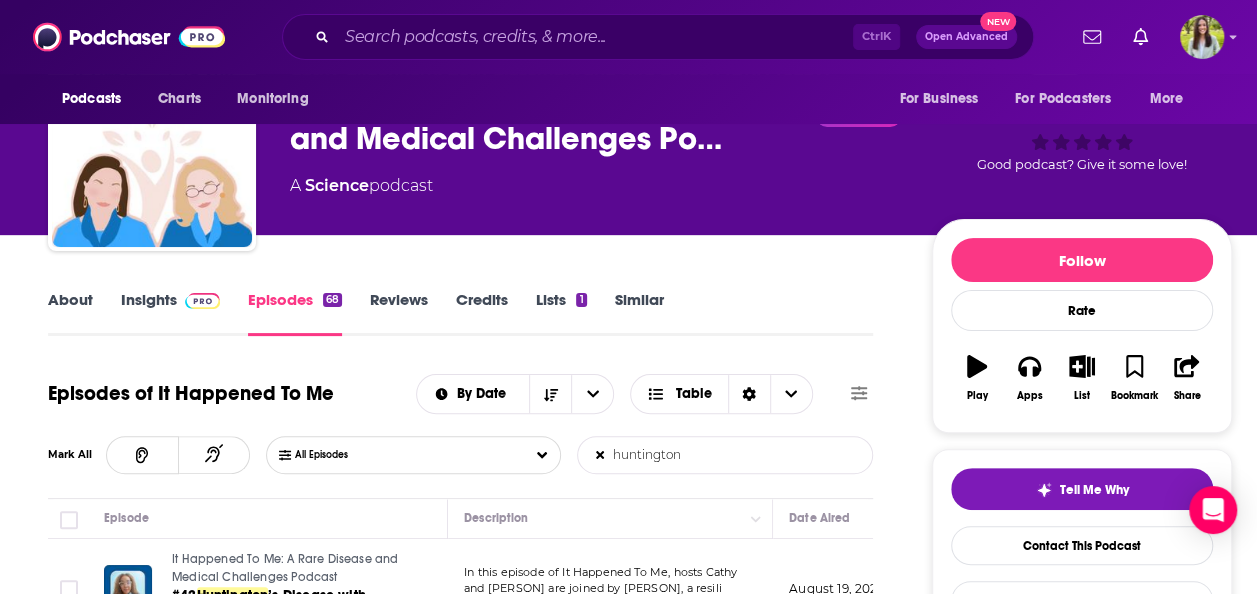 scroll, scrollTop: 102, scrollLeft: 0, axis: vertical 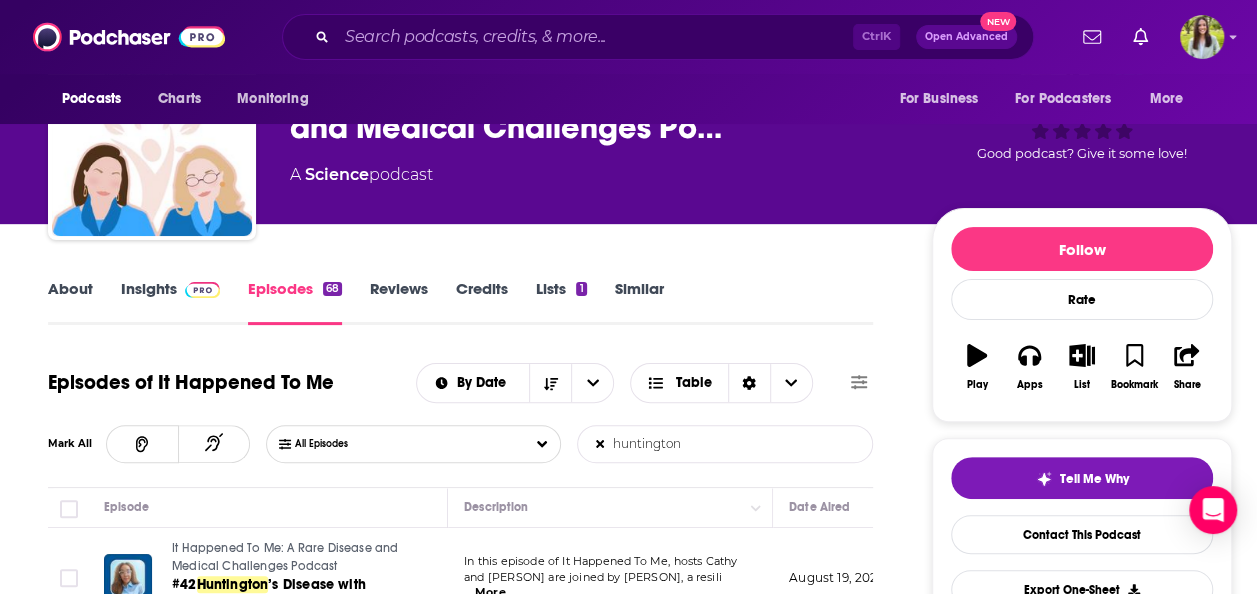 click on "...More" at bounding box center [486, 593] 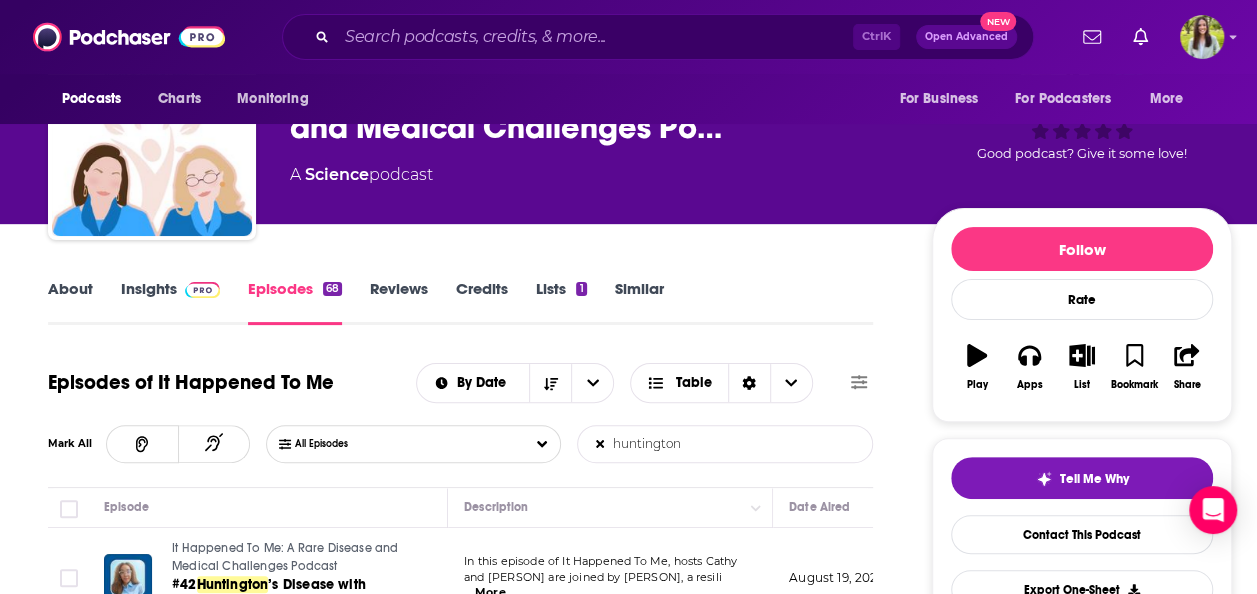 click on "Insights" at bounding box center [170, 302] 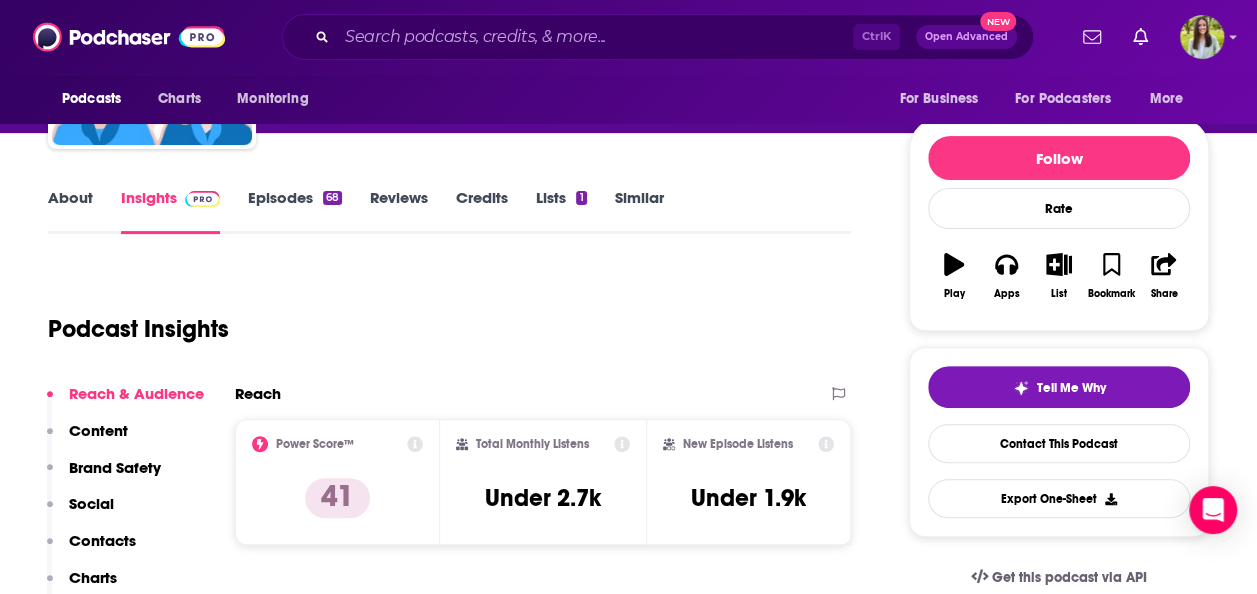 scroll, scrollTop: 0, scrollLeft: 0, axis: both 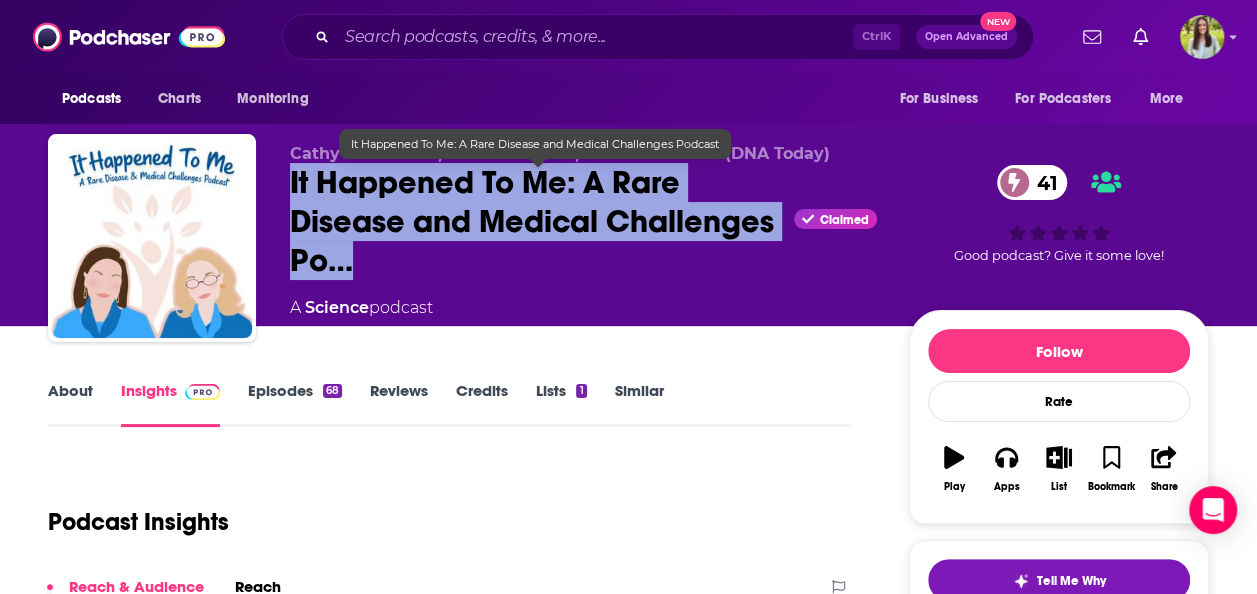 drag, startPoint x: 284, startPoint y: 184, endPoint x: 391, endPoint y: 257, distance: 129.52992 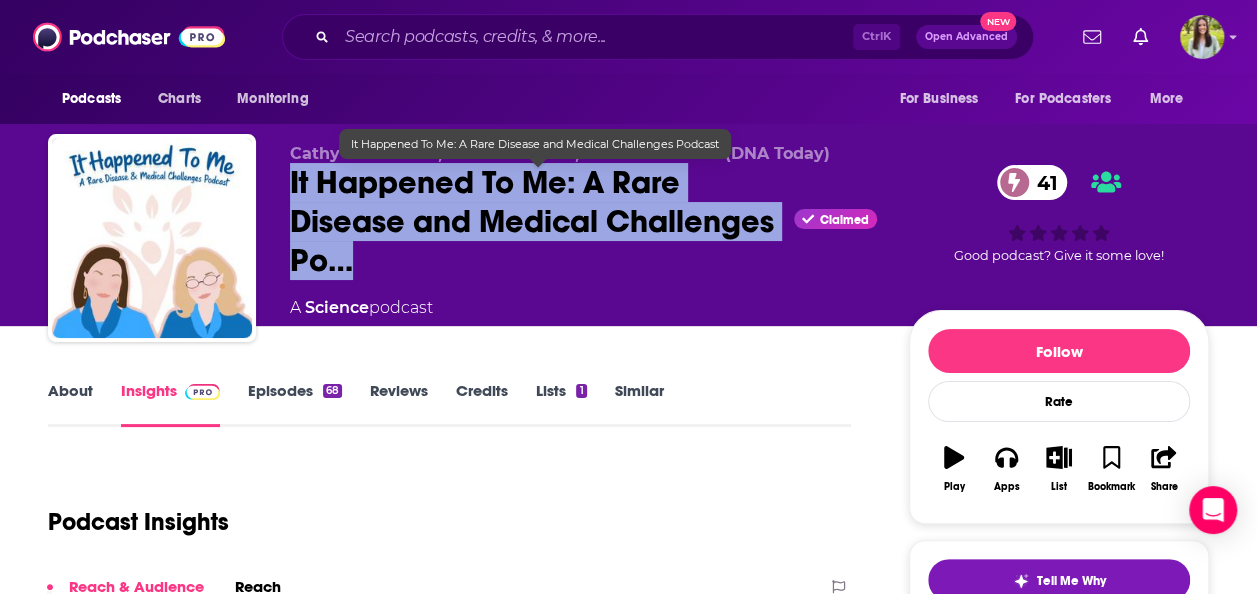 click on "[PERSON], [PERSON], and [PERSON] It Happened To Me: A Rare Disease and Medical Challenges Po… Claimed 41 A Science podcast 41 Good podcast? Give it some love!" at bounding box center (628, 242) 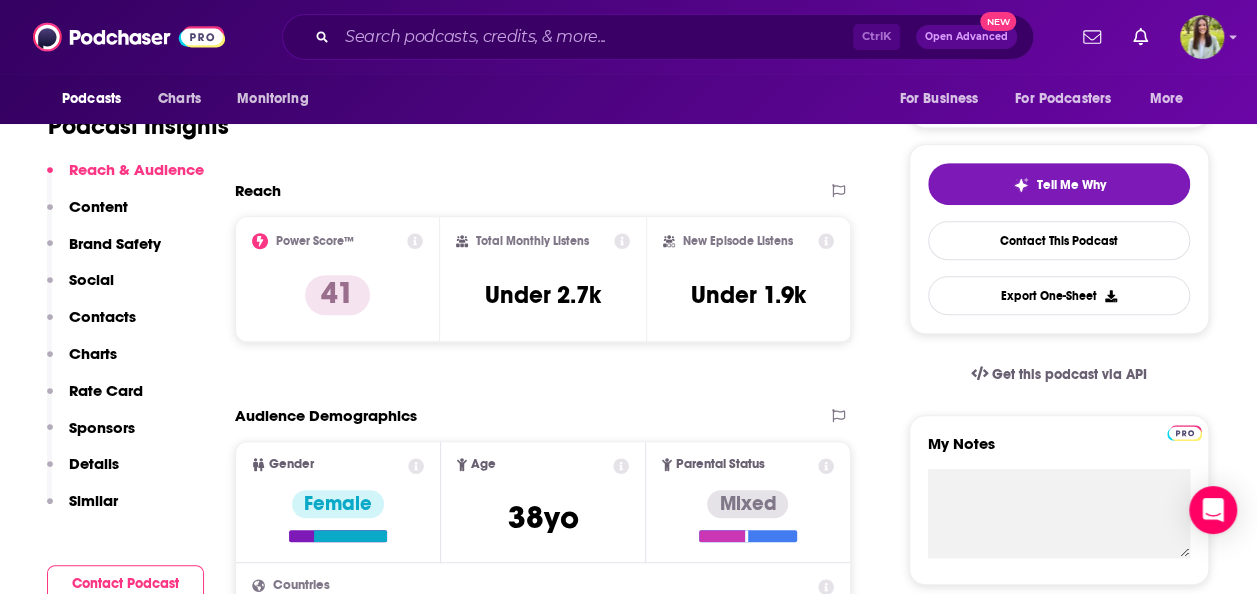 scroll, scrollTop: 428, scrollLeft: 0, axis: vertical 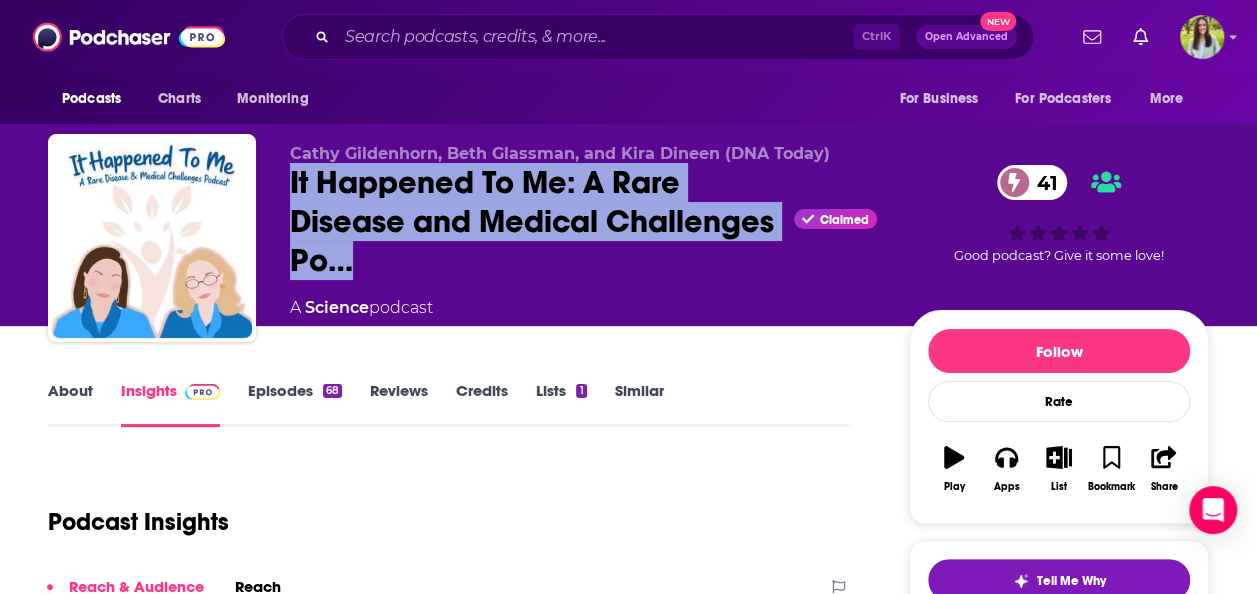 click on "About" at bounding box center [70, 404] 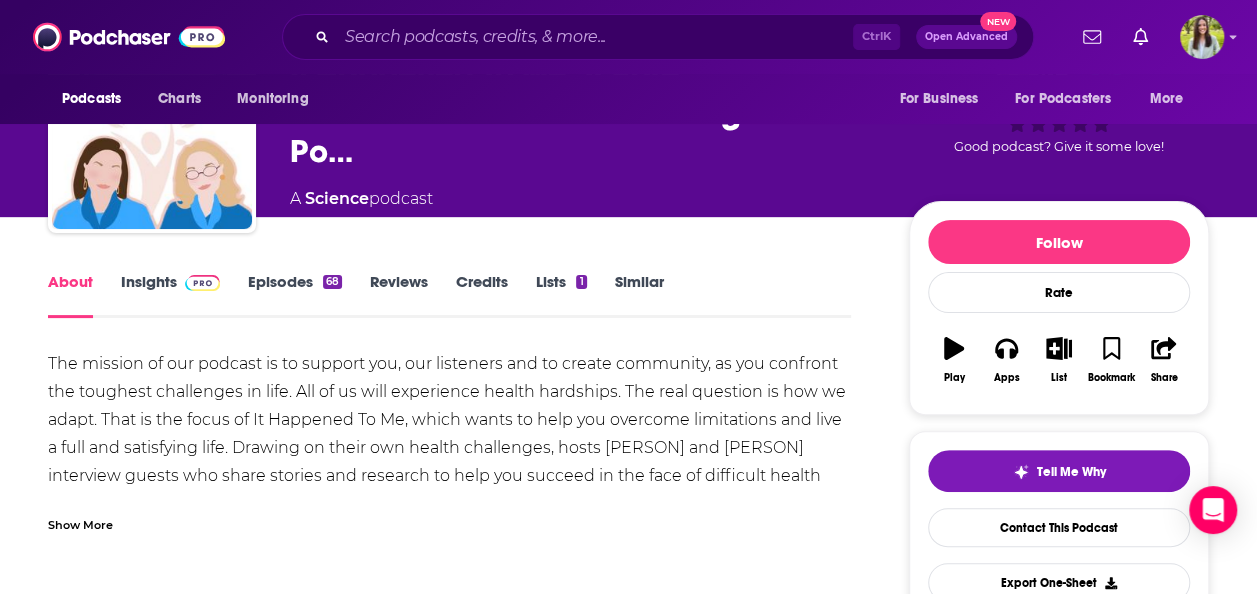 scroll, scrollTop: 128, scrollLeft: 0, axis: vertical 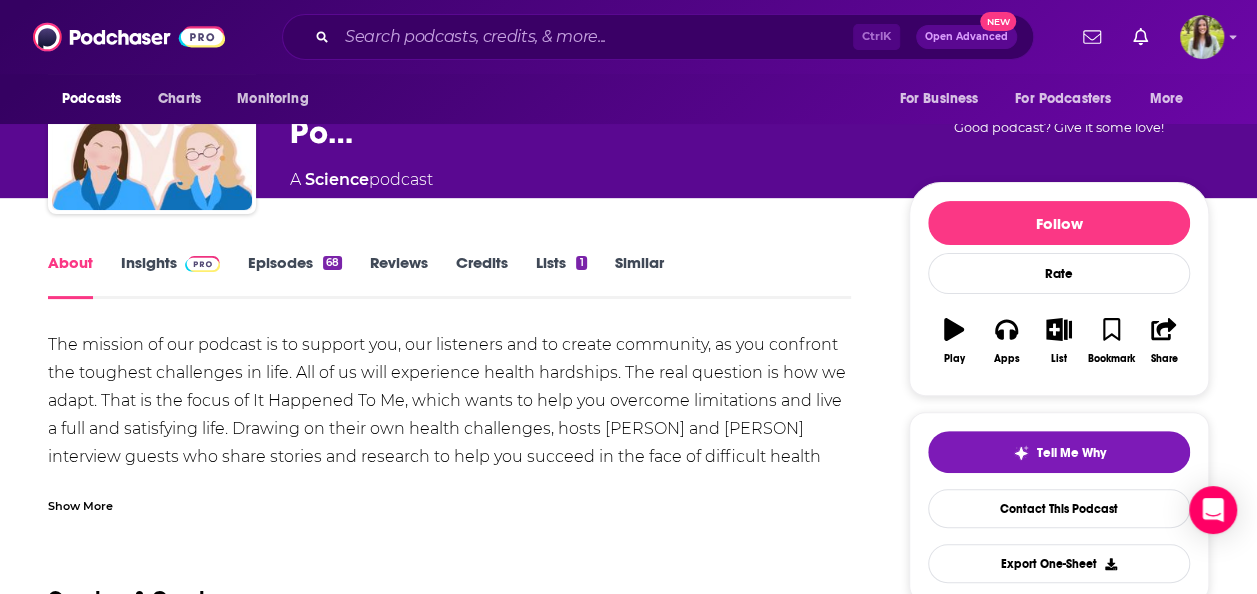 click on "Show More" at bounding box center [80, 504] 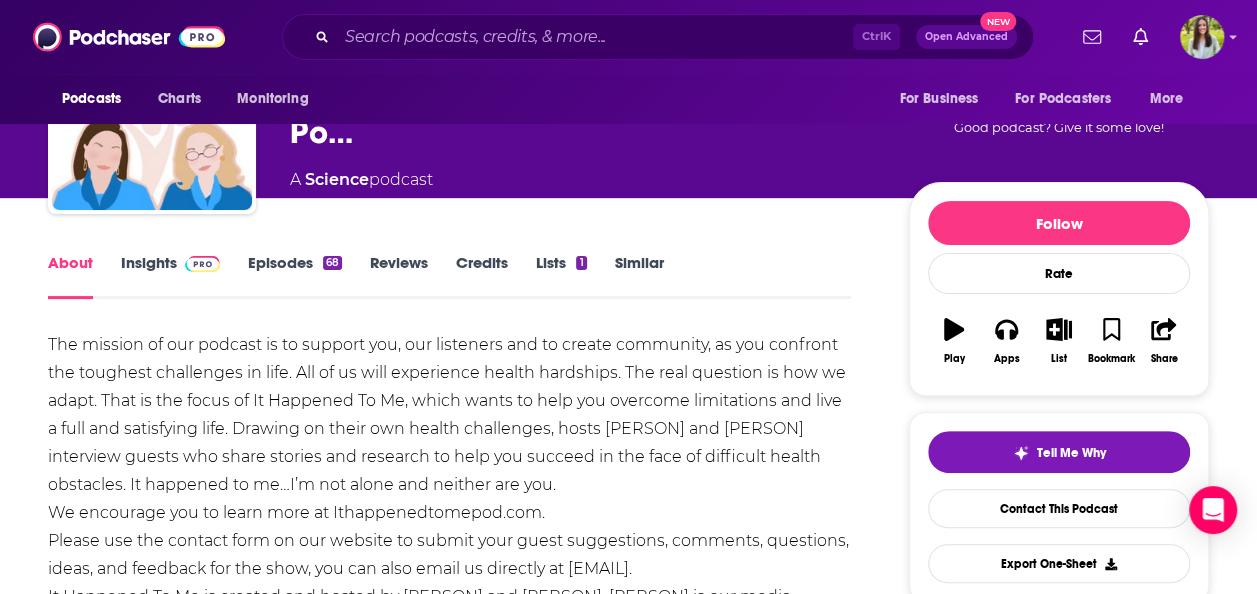 click on "Insights" at bounding box center (170, 276) 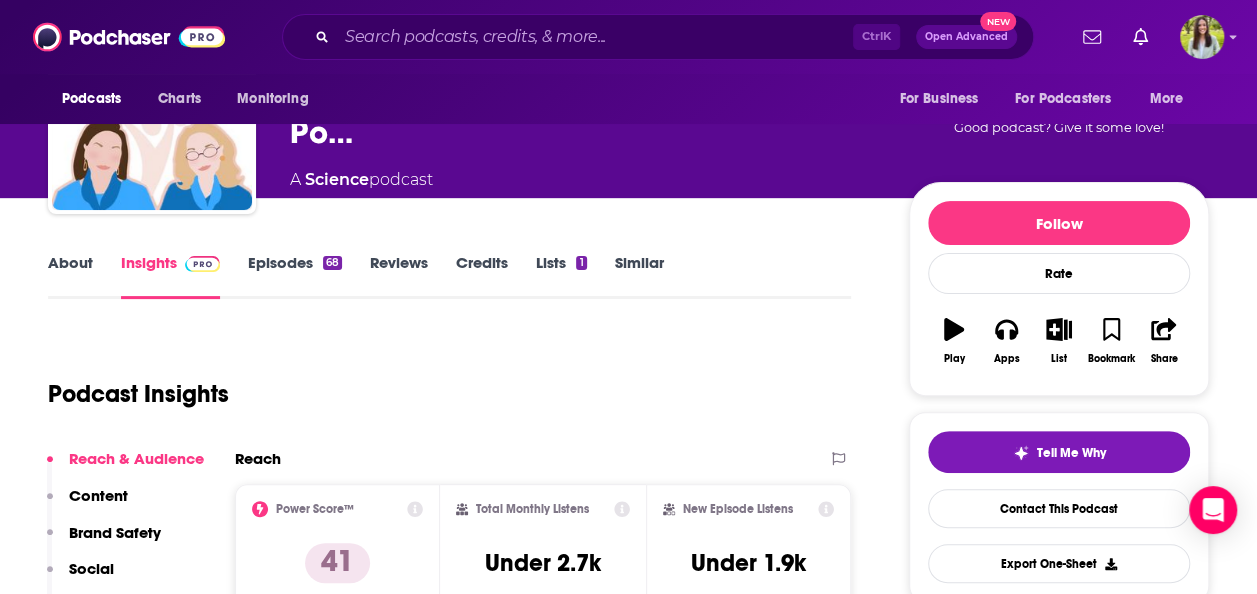 scroll, scrollTop: 0, scrollLeft: 0, axis: both 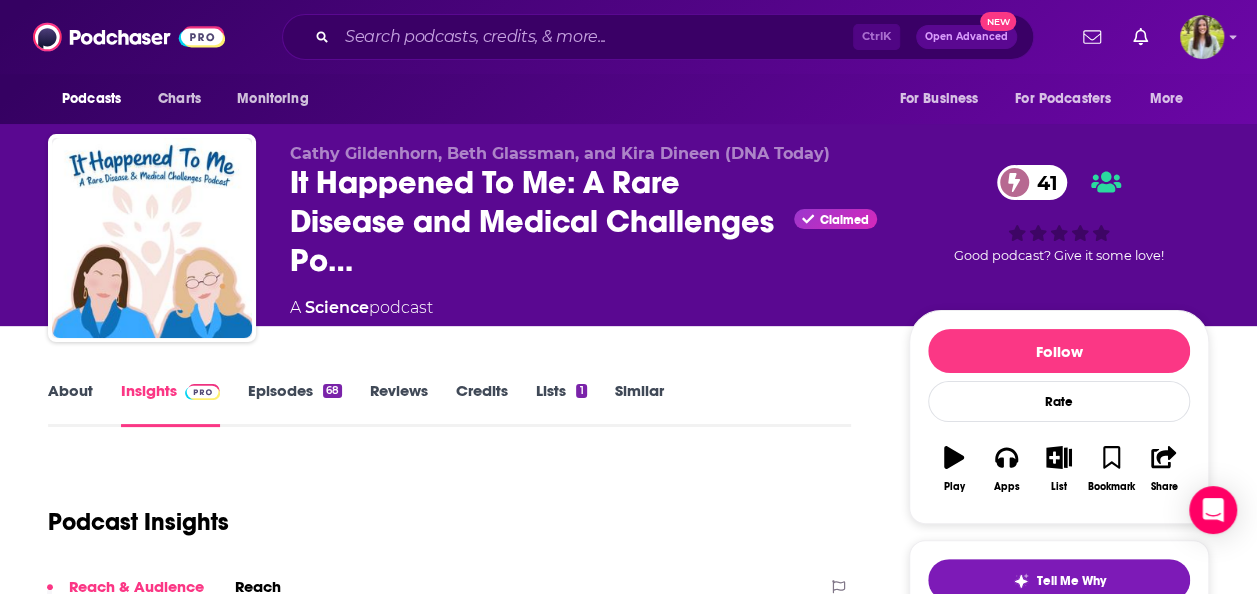 click on "About Insights Episodes 68 Reviews Credits Lists 1 Similar" at bounding box center [449, 402] 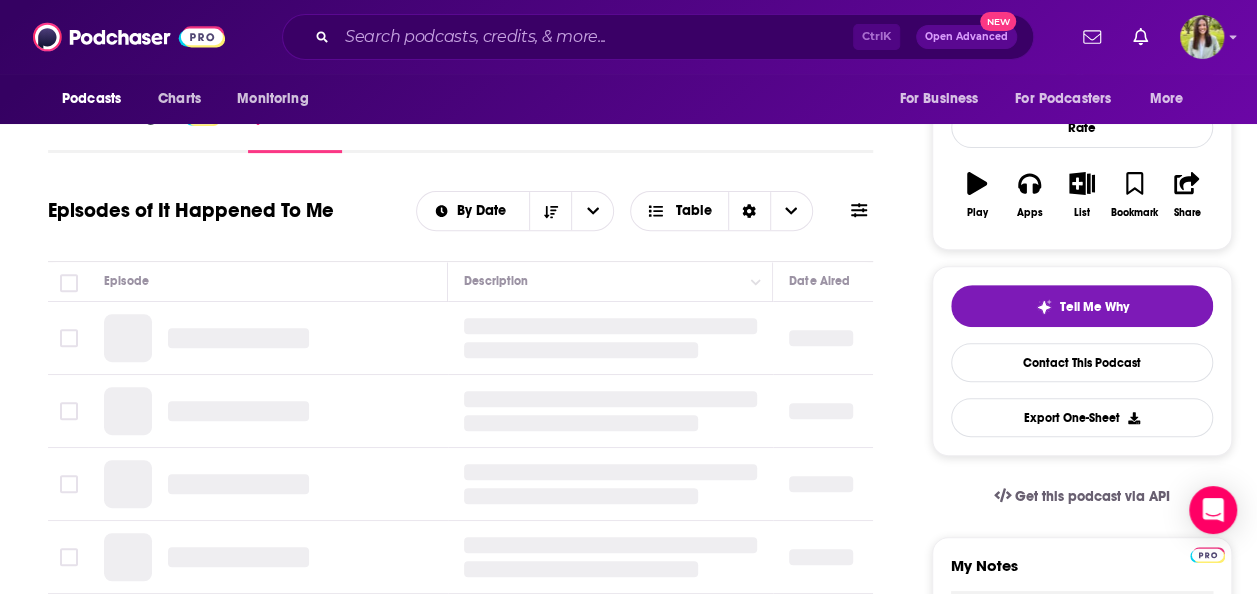 scroll, scrollTop: 263, scrollLeft: 0, axis: vertical 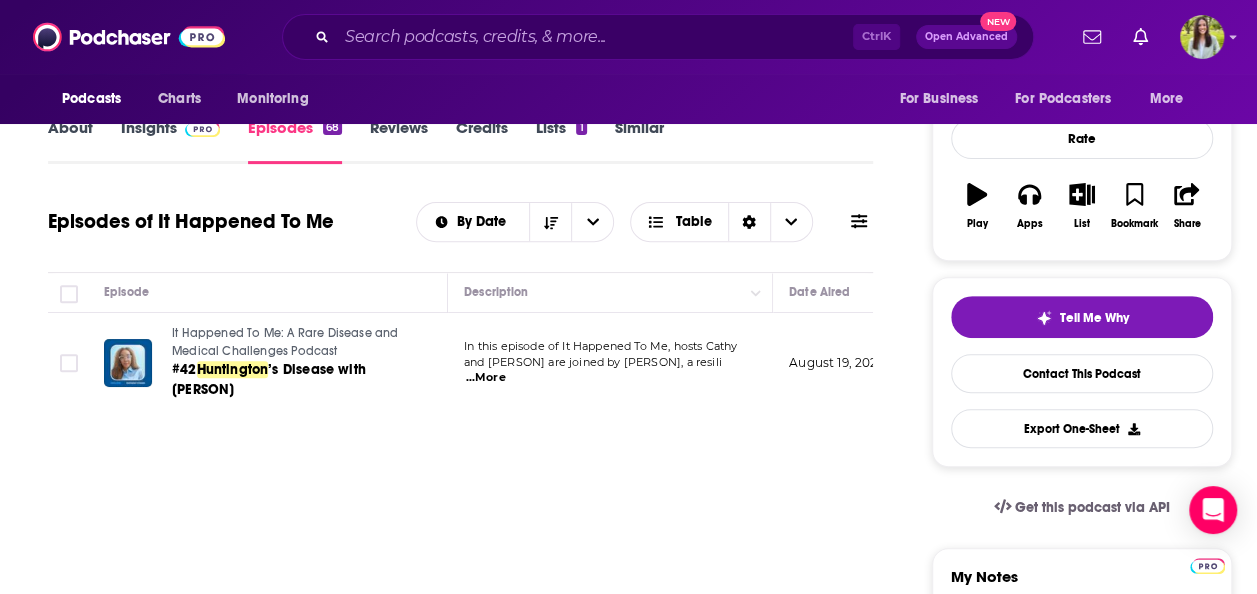 click 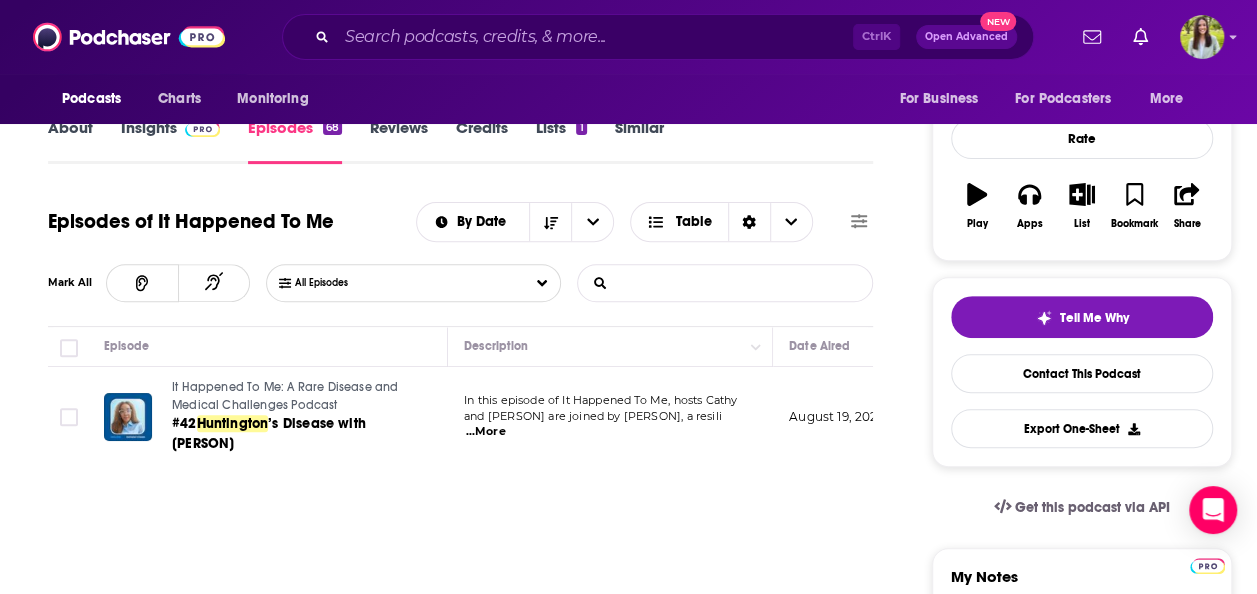 click on "List Search Input" at bounding box center [682, 283] 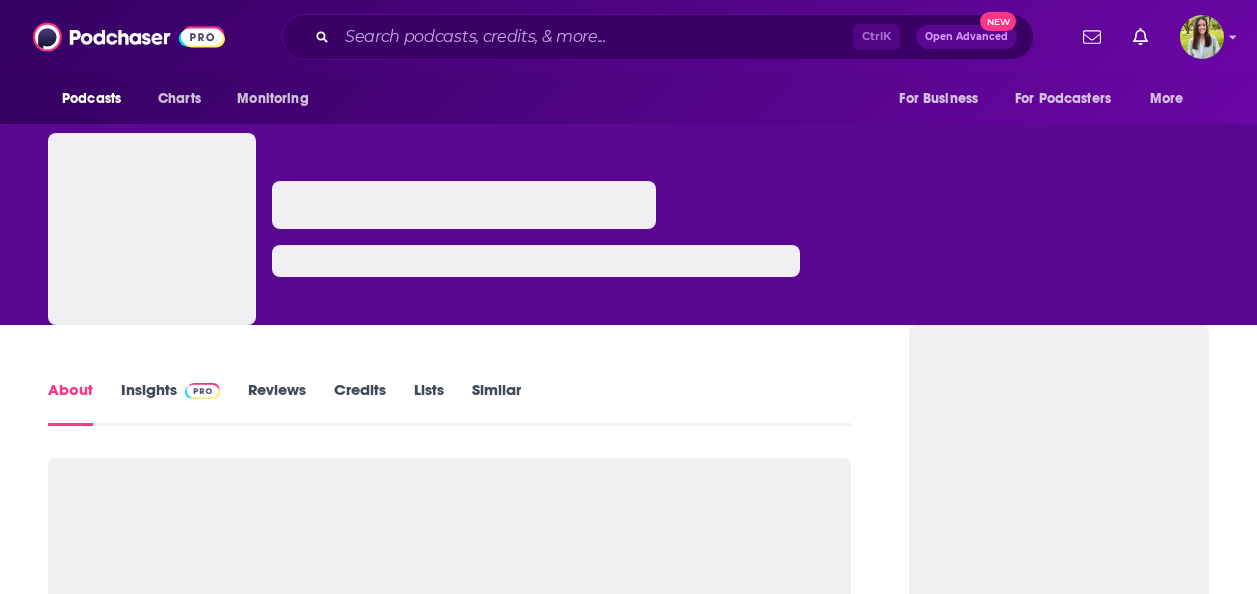 scroll, scrollTop: 0, scrollLeft: 0, axis: both 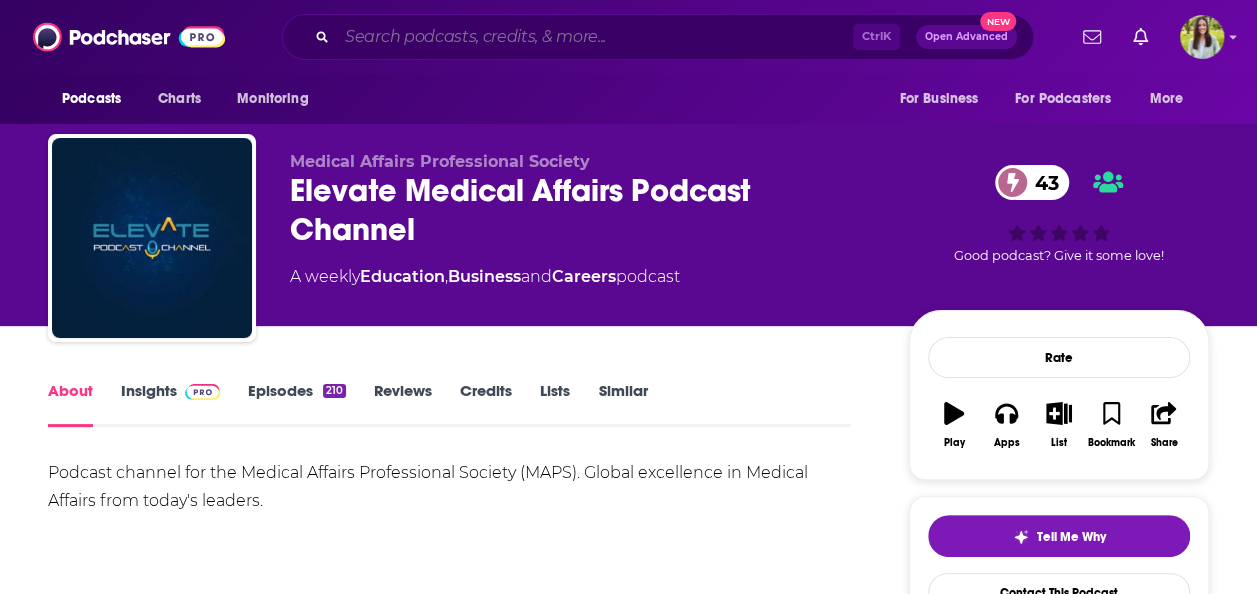 click at bounding box center [595, 37] 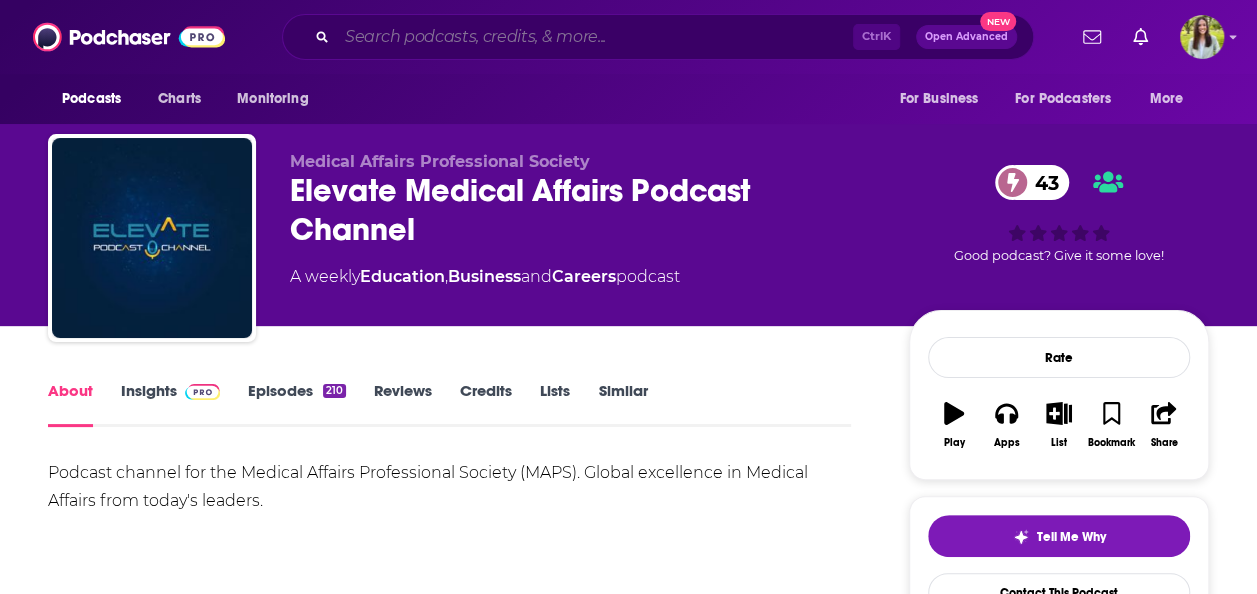 paste on "The Mental Health Toolkit" 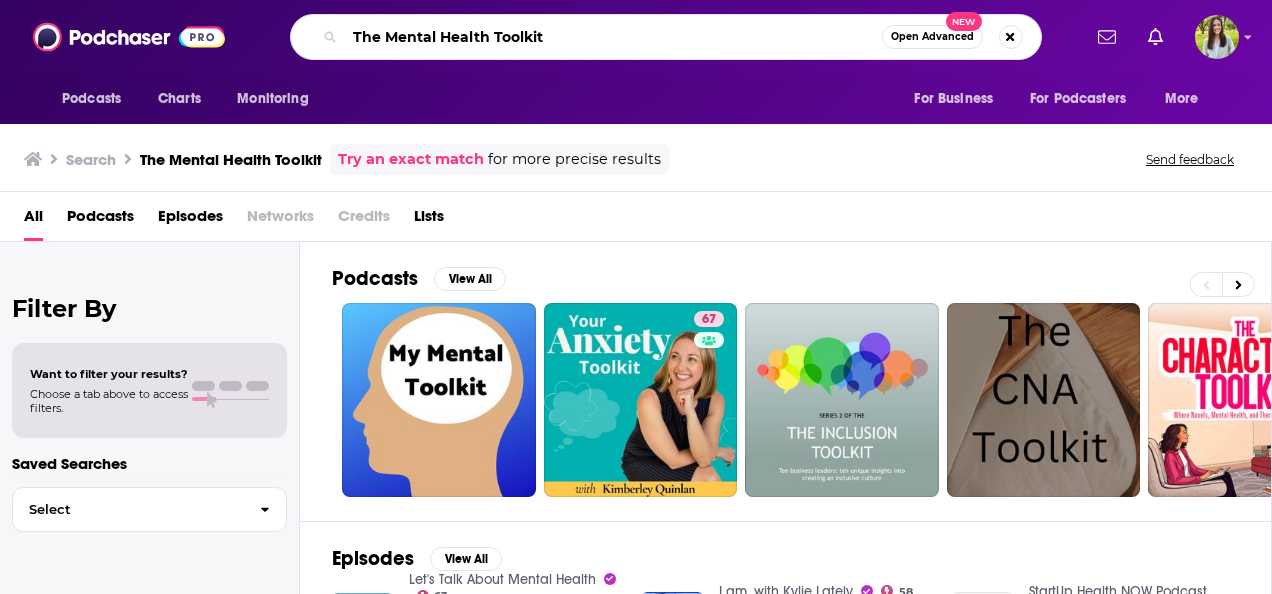 click on "The Mental Health Toolkit" at bounding box center [613, 37] 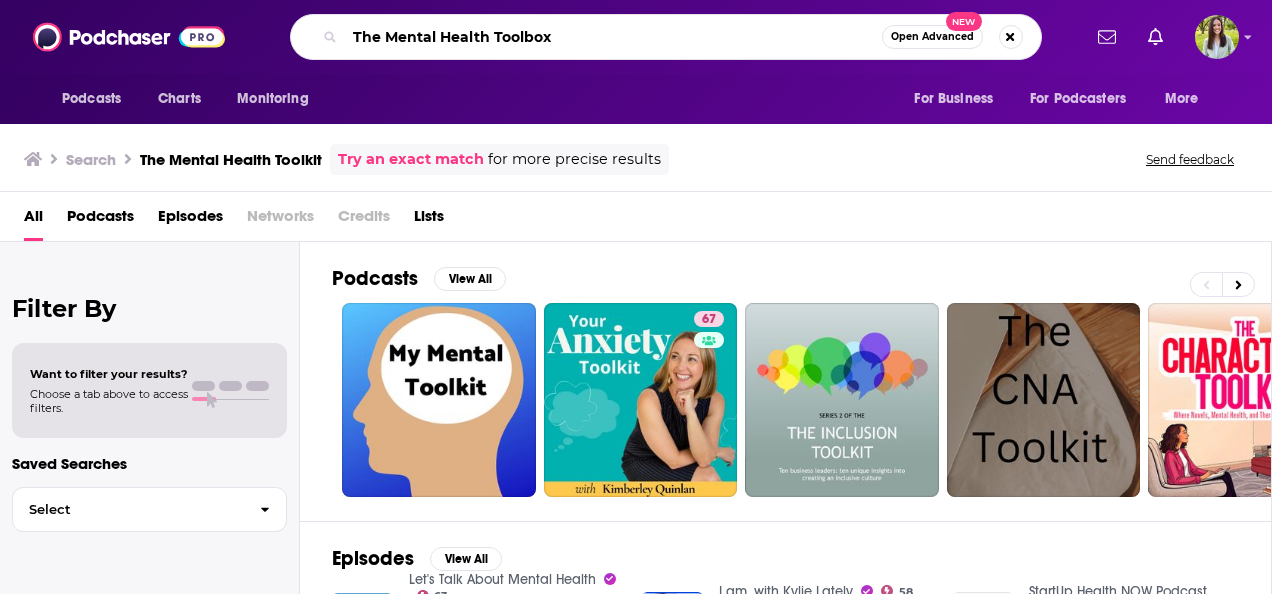 type on "The Mental Health Toolbox" 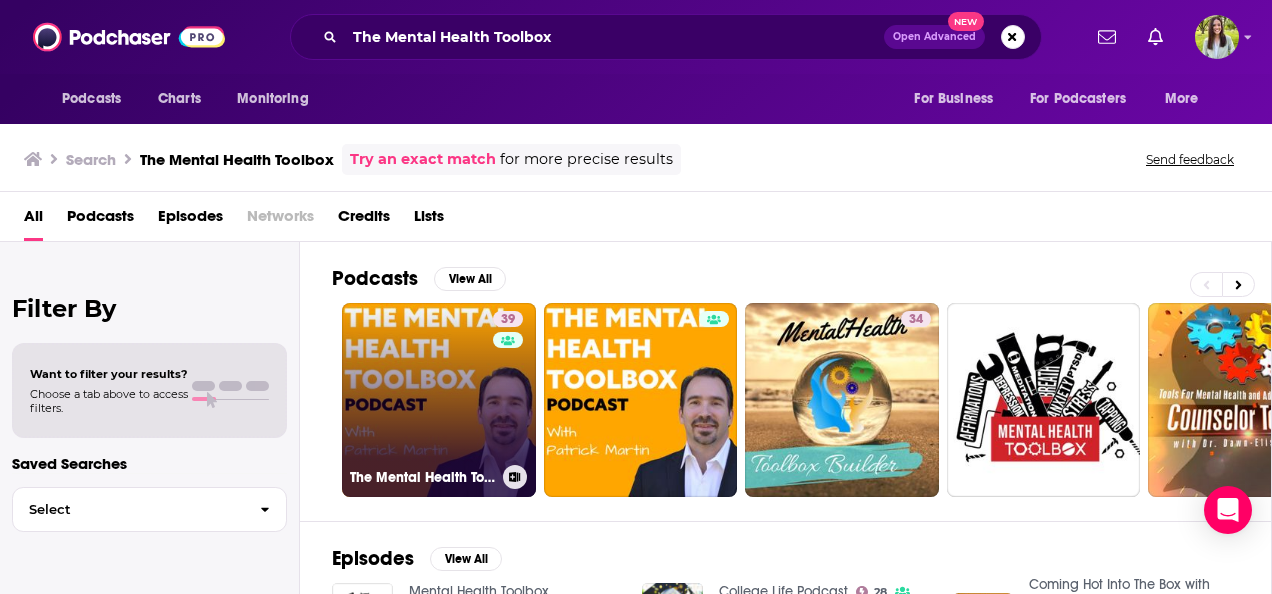 click on "39 The Mental Health Toolbox Podcast" at bounding box center [439, 400] 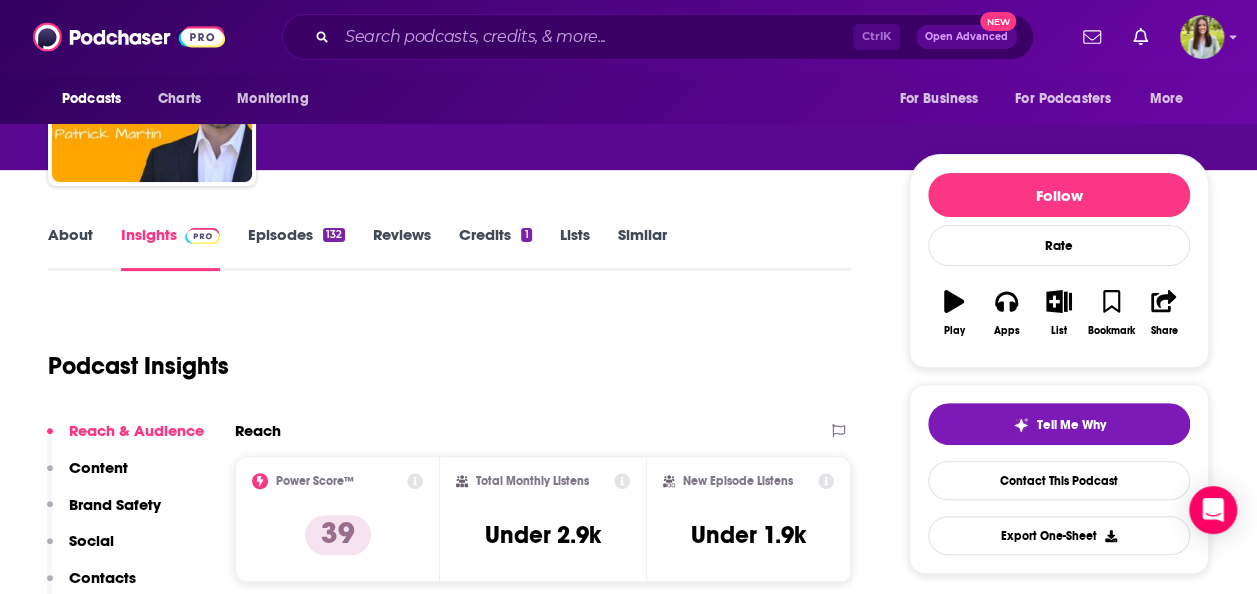 scroll, scrollTop: 210, scrollLeft: 0, axis: vertical 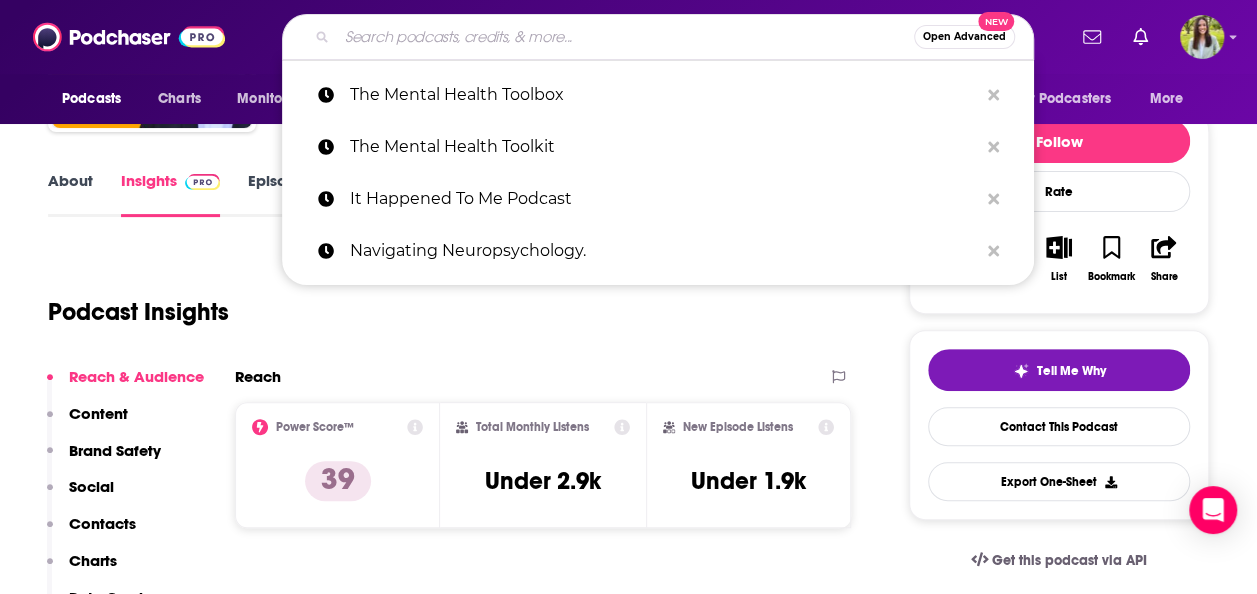 click at bounding box center (625, 37) 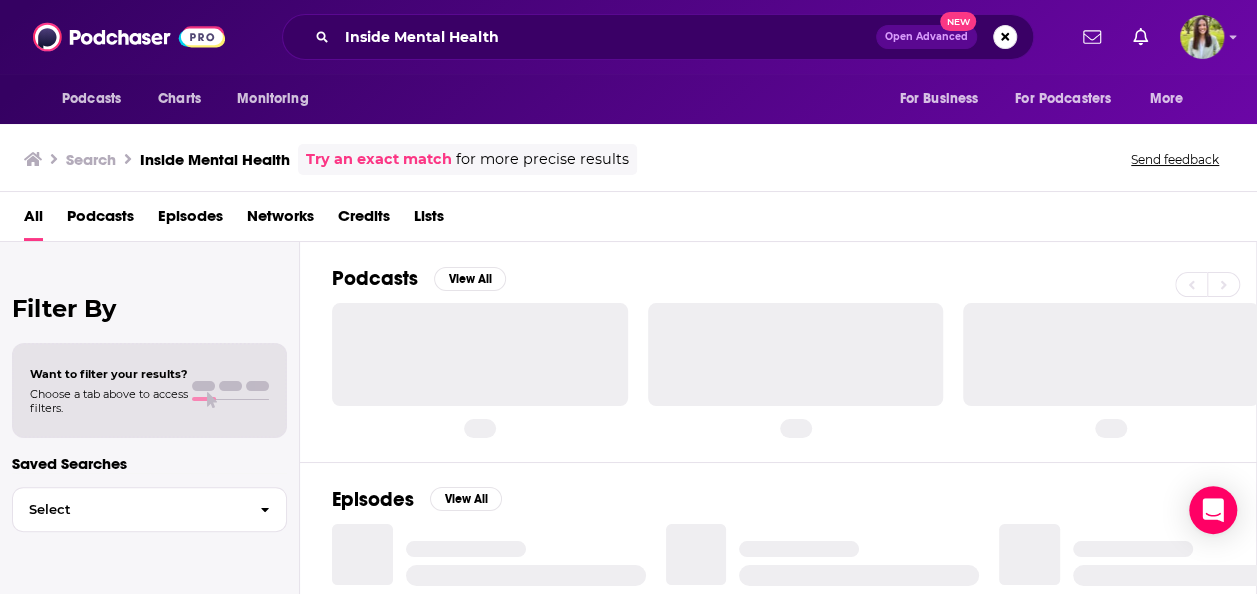 scroll, scrollTop: 0, scrollLeft: 0, axis: both 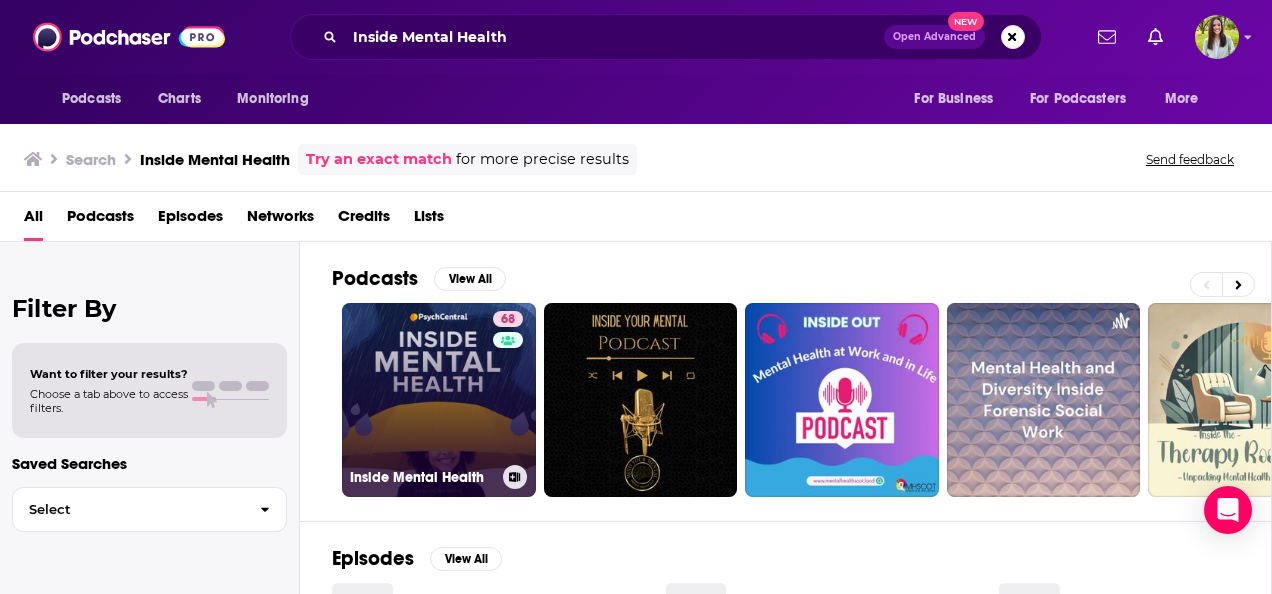 click on "68 Inside Mental Health" at bounding box center [439, 400] 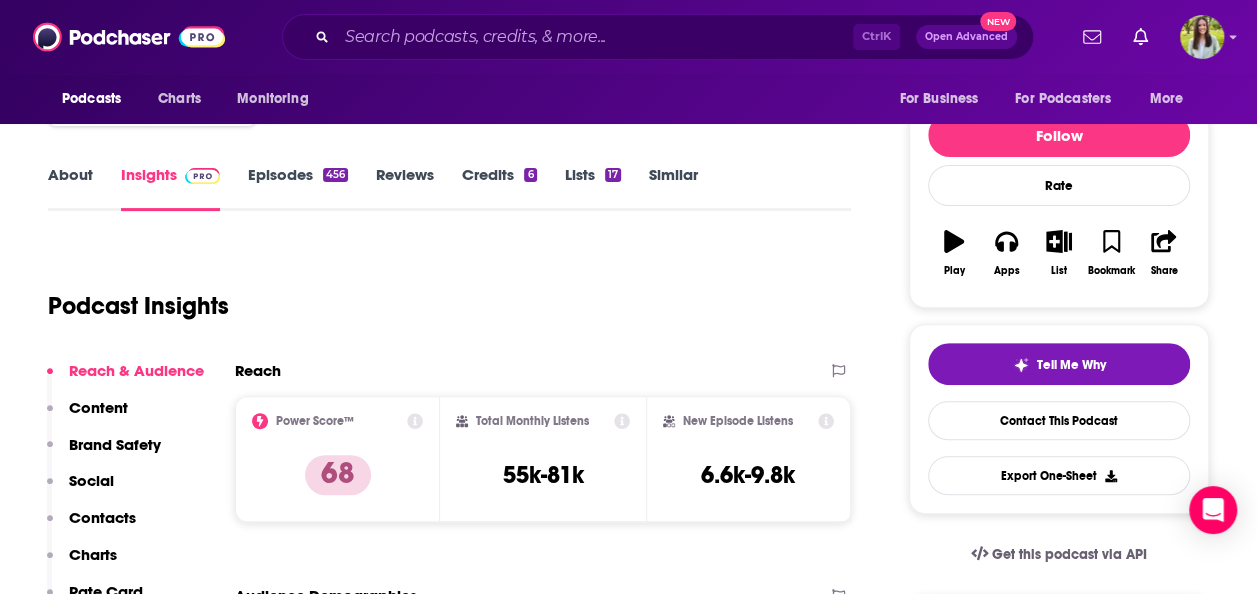 scroll, scrollTop: 256, scrollLeft: 0, axis: vertical 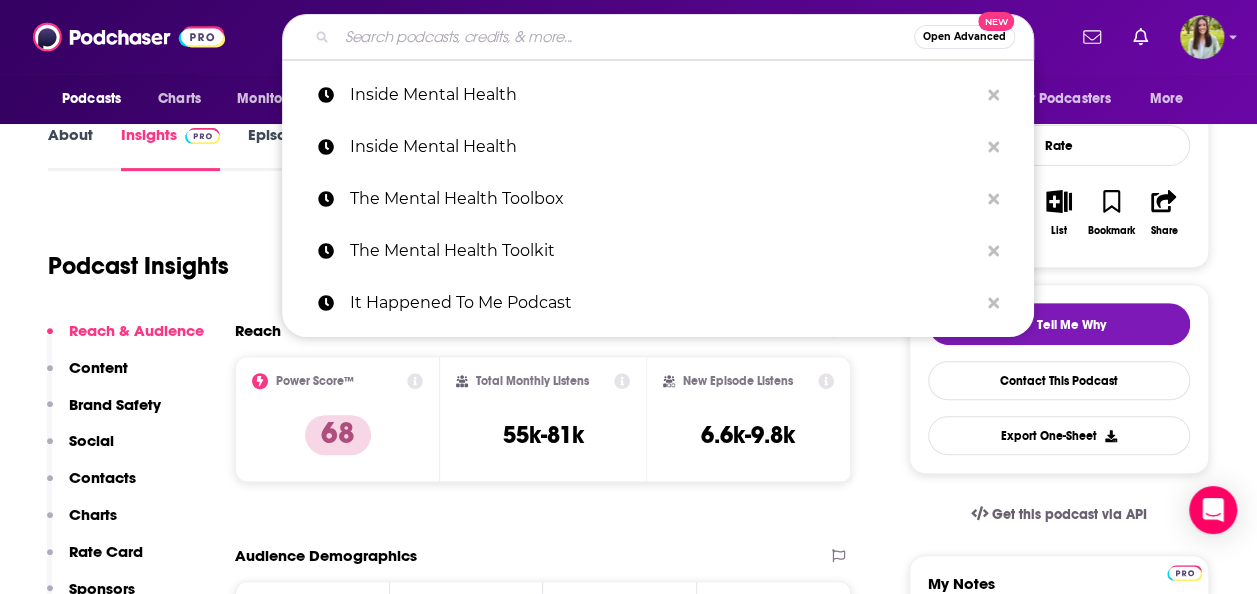 click at bounding box center (625, 37) 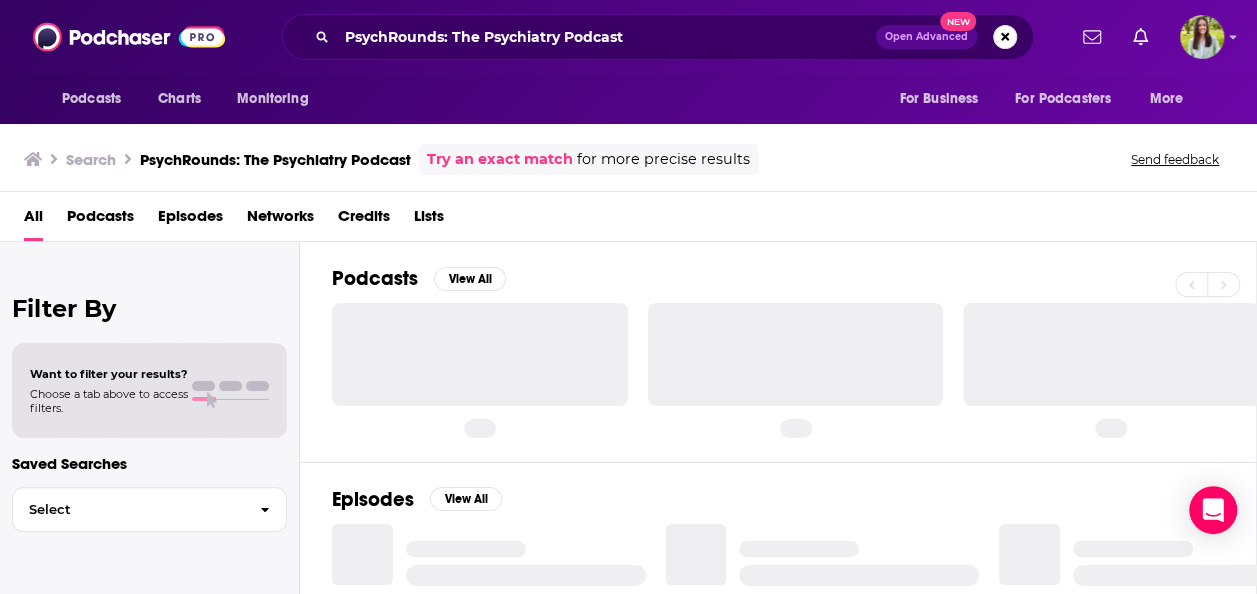 scroll, scrollTop: 0, scrollLeft: 0, axis: both 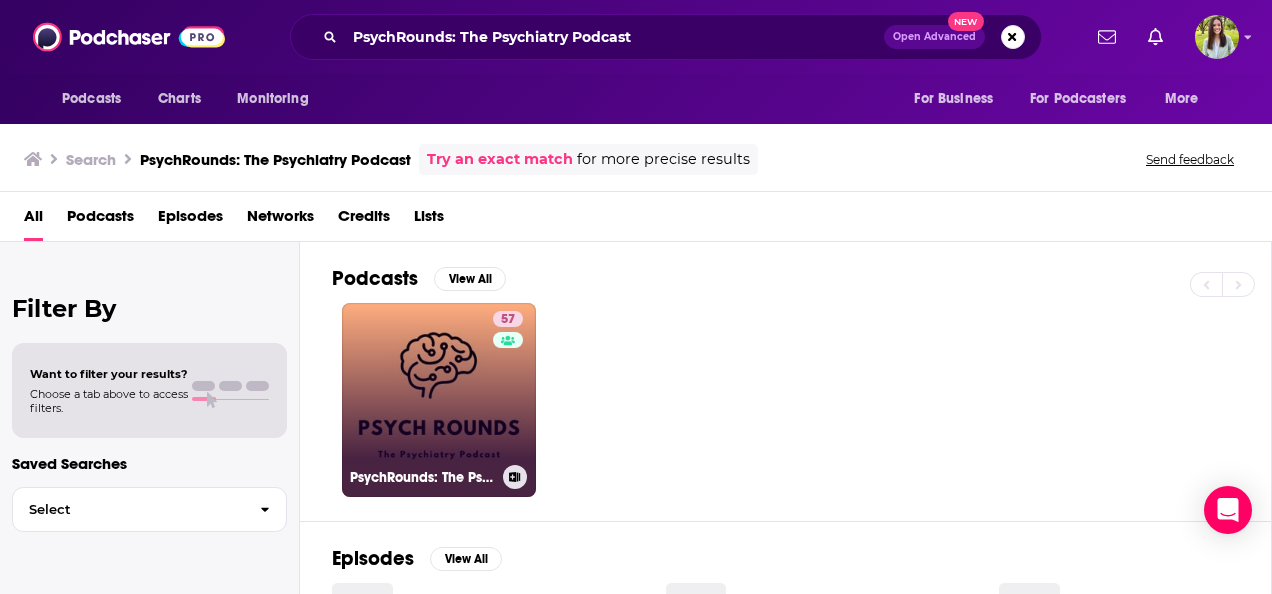 click on "57 PsychRounds: The Psychiatry Podcast" at bounding box center (439, 400) 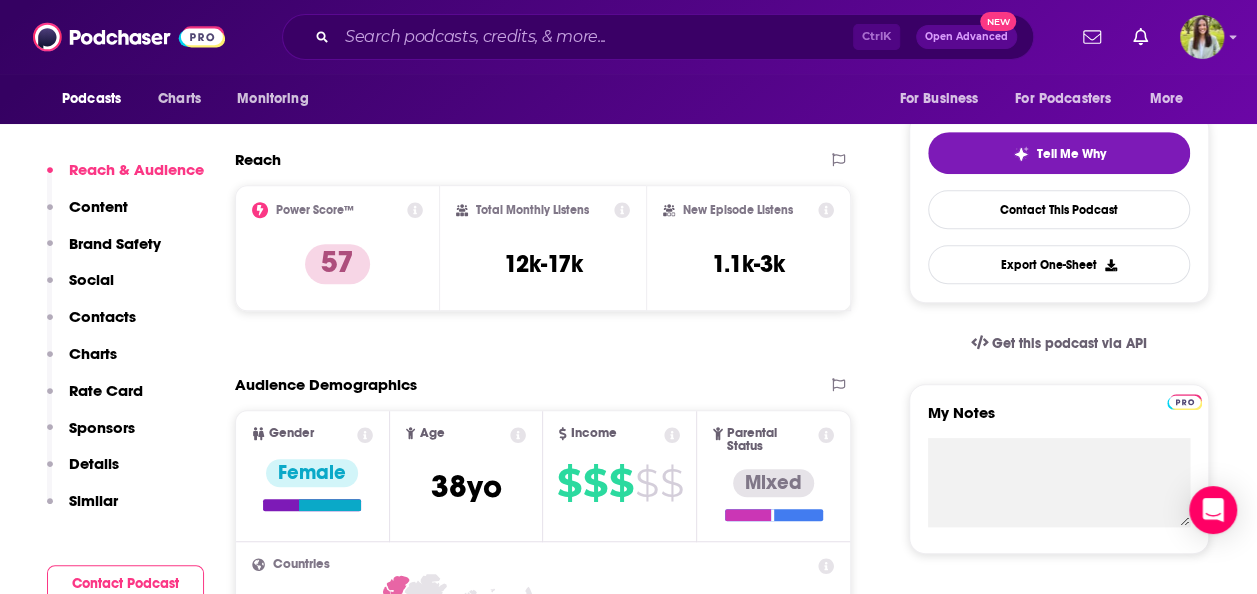 scroll, scrollTop: 433, scrollLeft: 0, axis: vertical 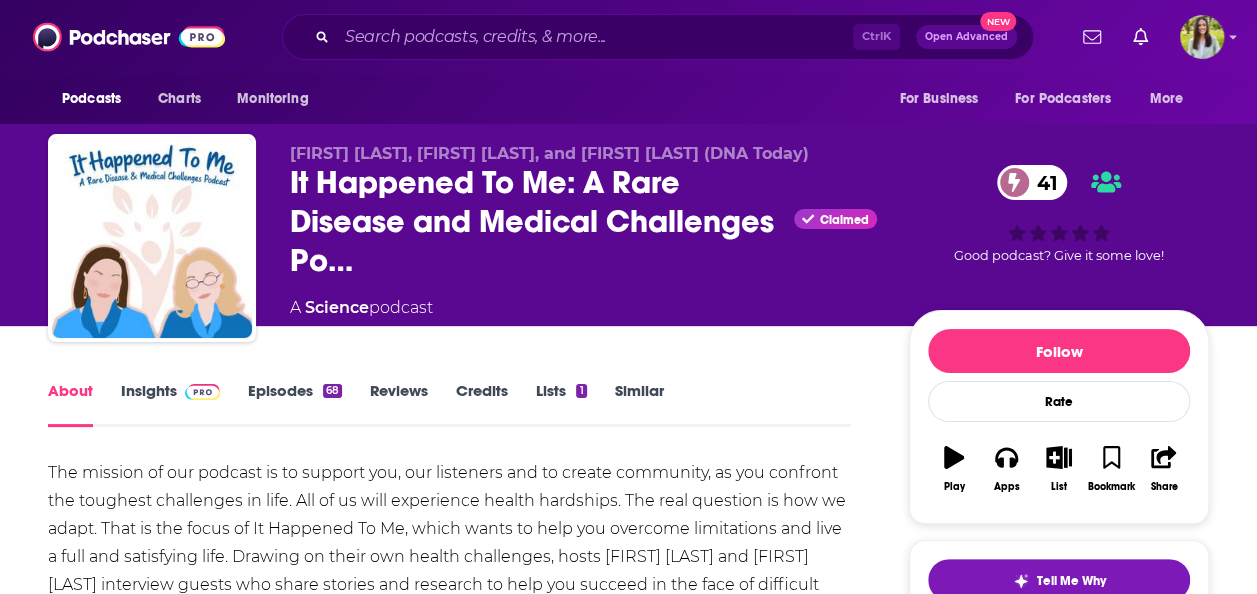 click on "Episodes 68" at bounding box center (295, 404) 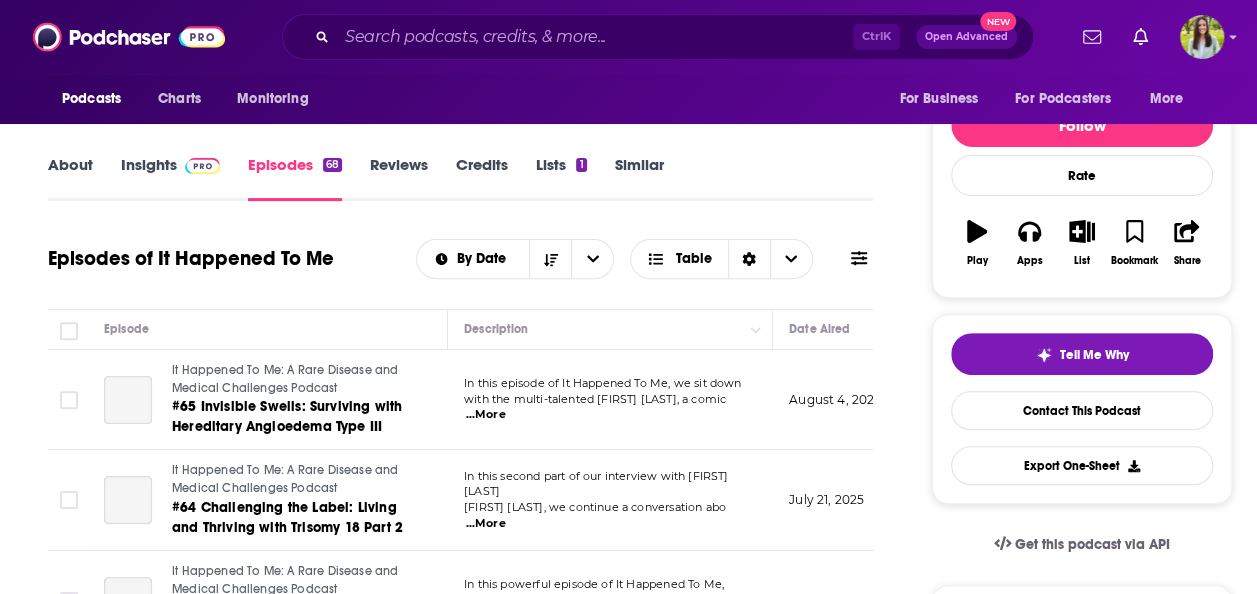 scroll, scrollTop: 244, scrollLeft: 0, axis: vertical 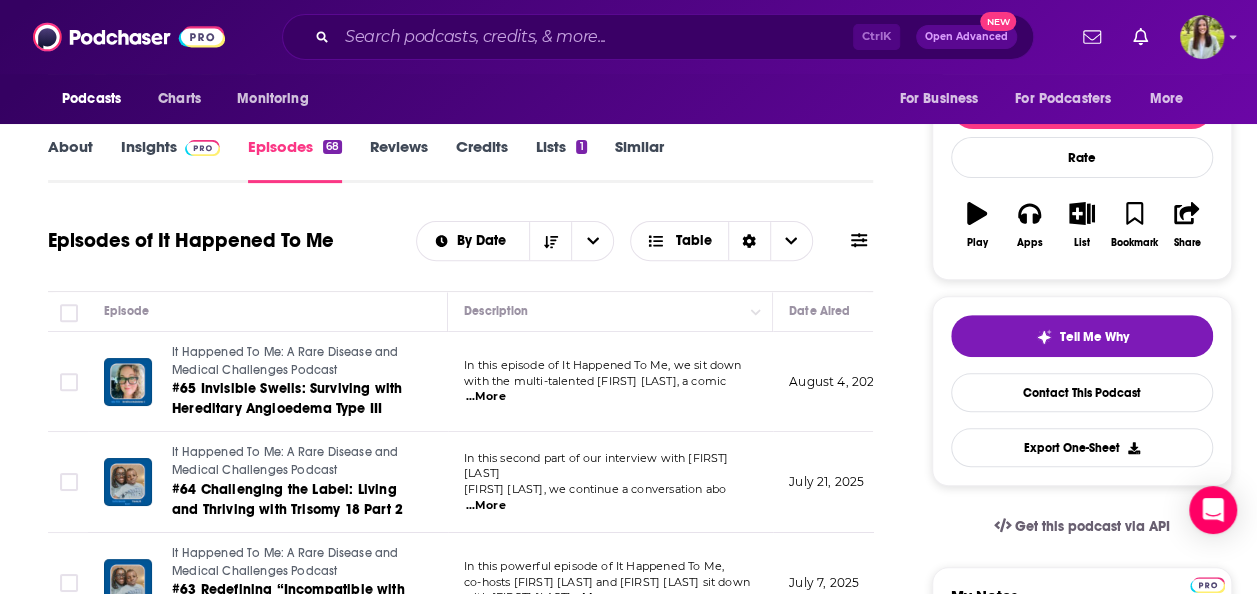 click 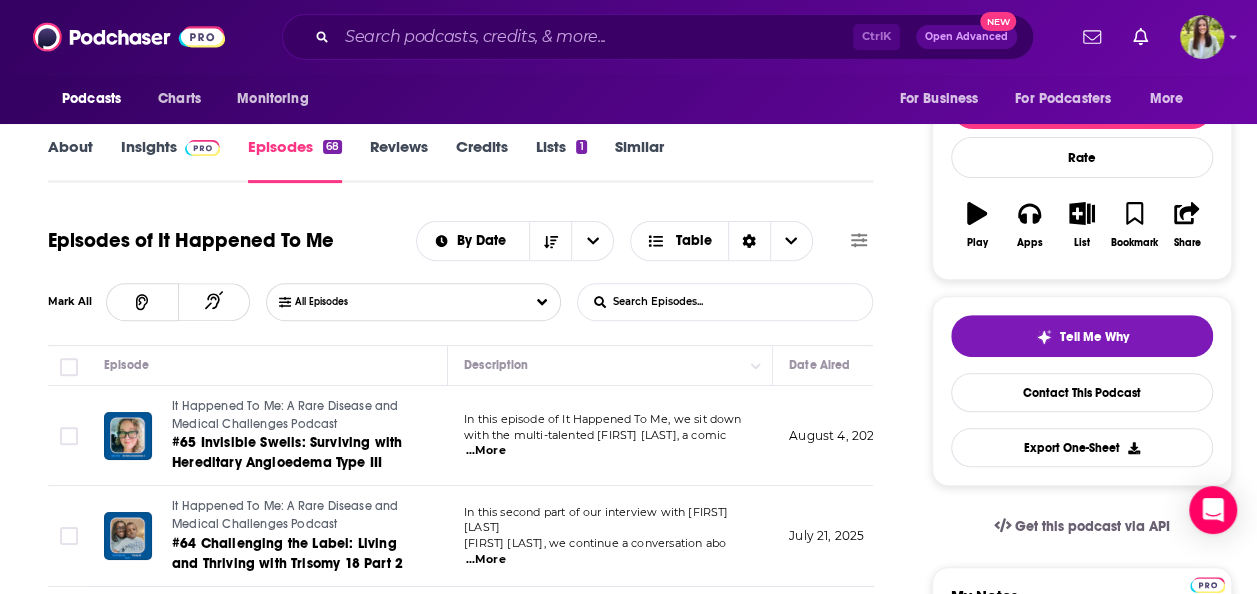 click on "List Search Input" at bounding box center (682, 302) 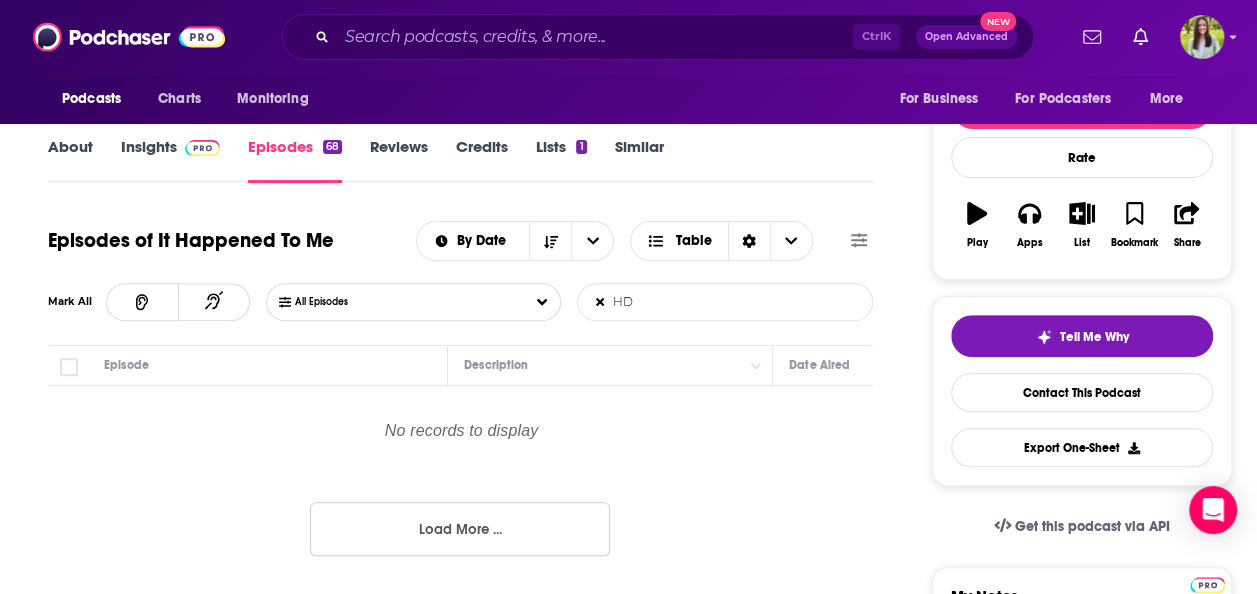 type on "H" 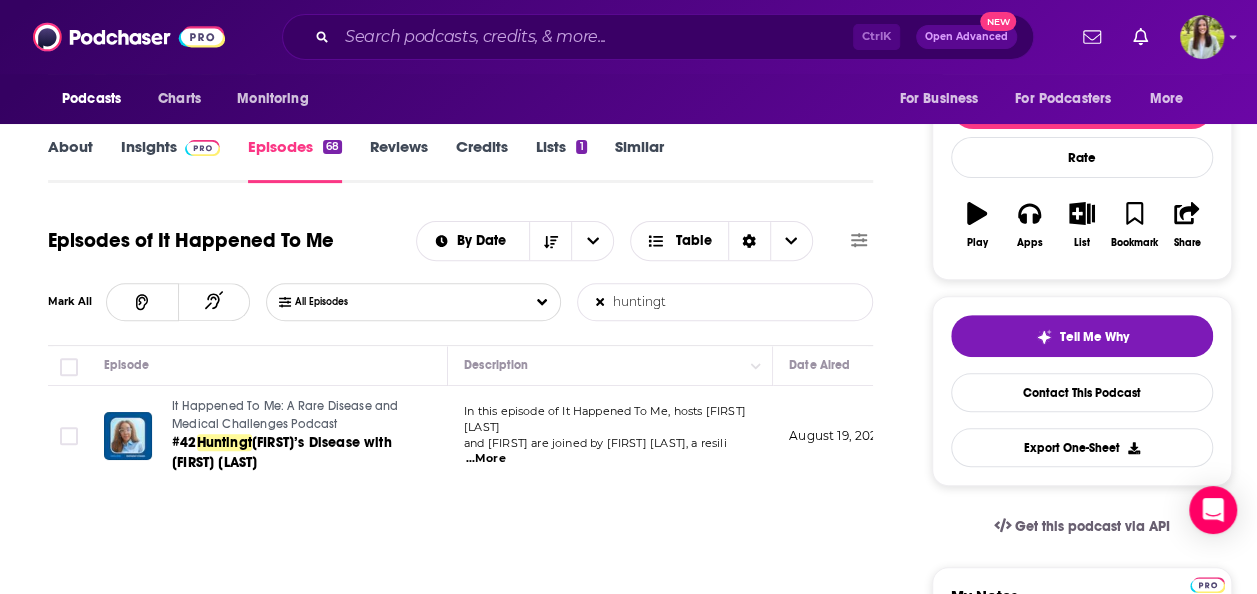 type on "huntingt" 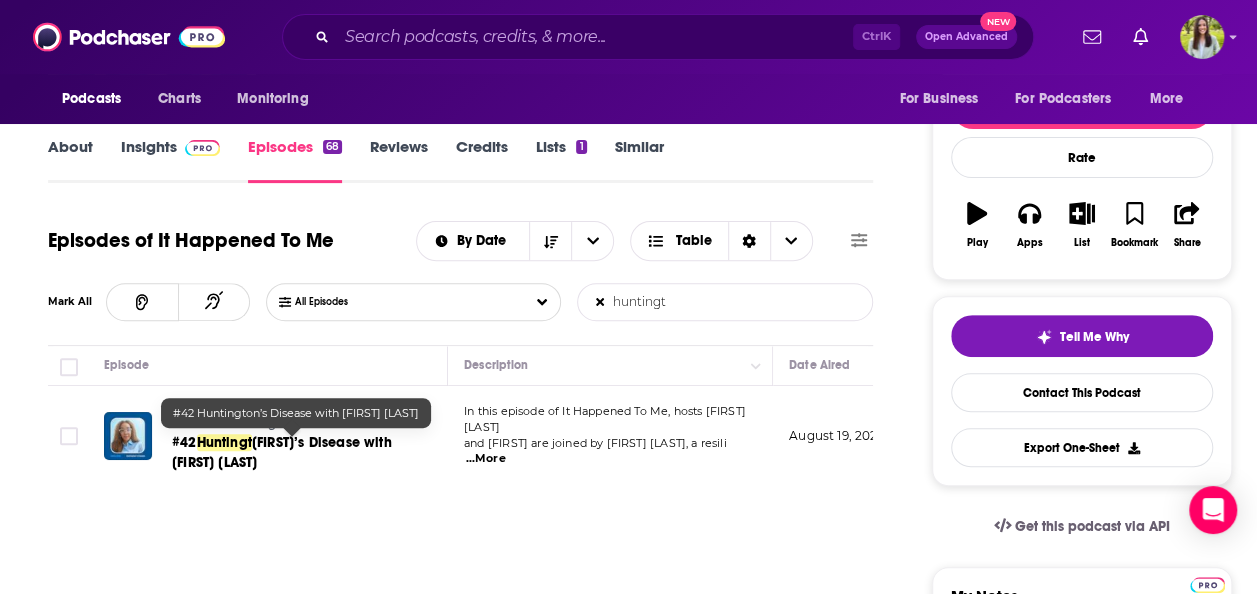 click on "on’s Disease with Tanita Allen" at bounding box center [282, 452] 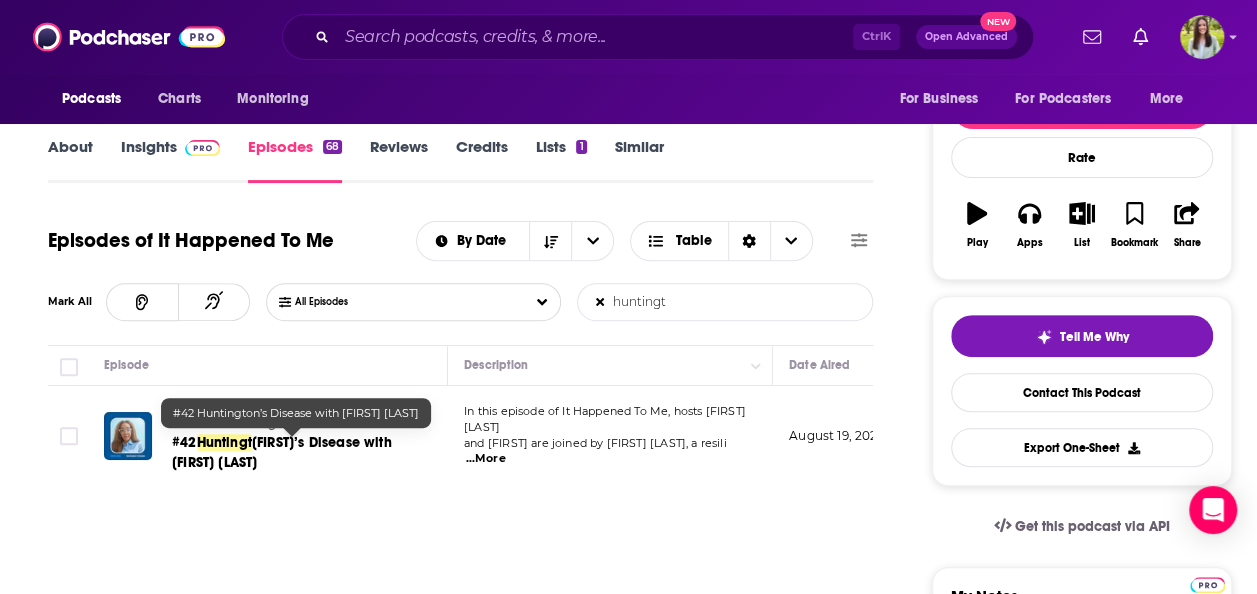 scroll, scrollTop: 0, scrollLeft: 0, axis: both 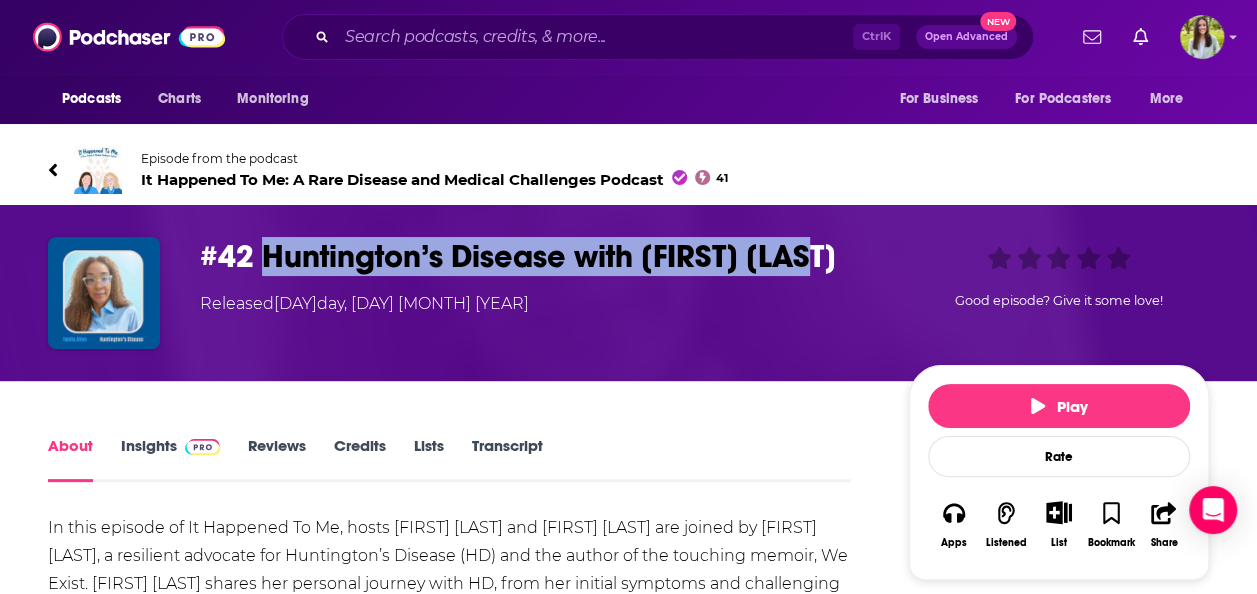 drag, startPoint x: 827, startPoint y: 250, endPoint x: 265, endPoint y: 260, distance: 562.089 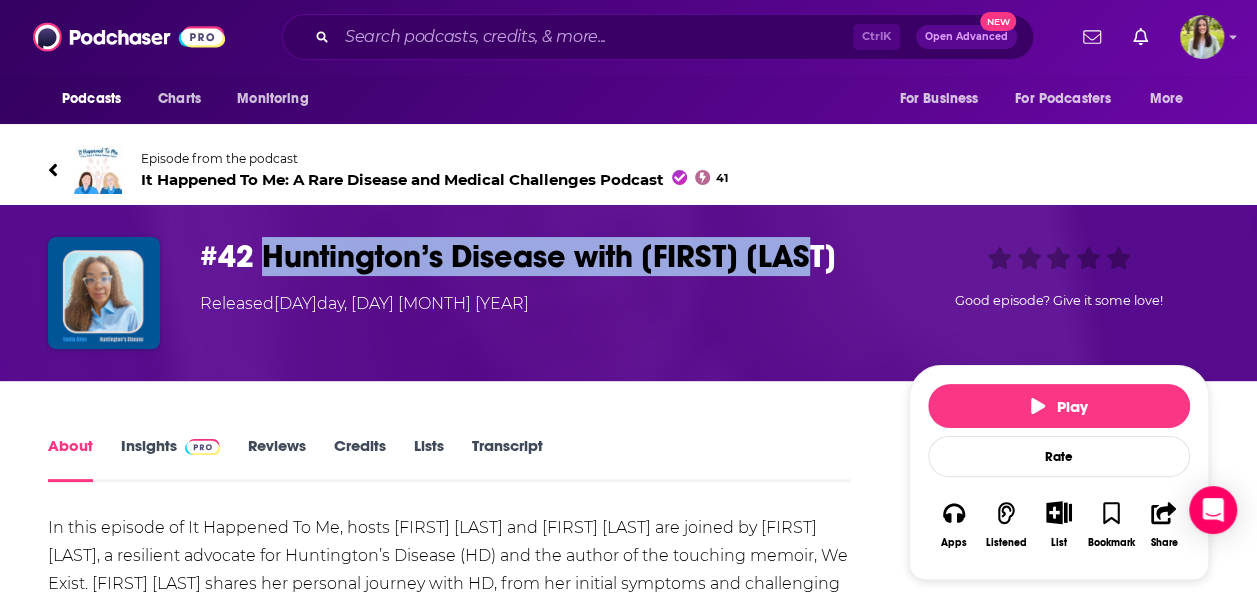 click on "#42 Huntington’s Disease with [PERSON]" at bounding box center [538, 256] 